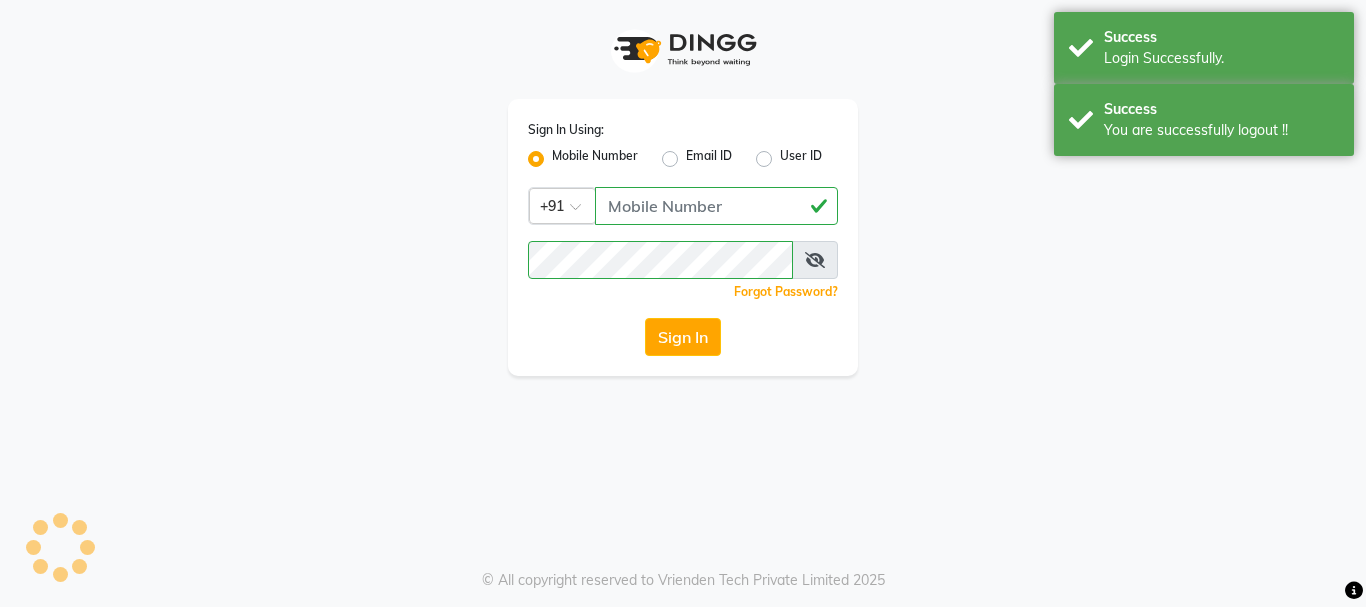 scroll, scrollTop: 0, scrollLeft: 0, axis: both 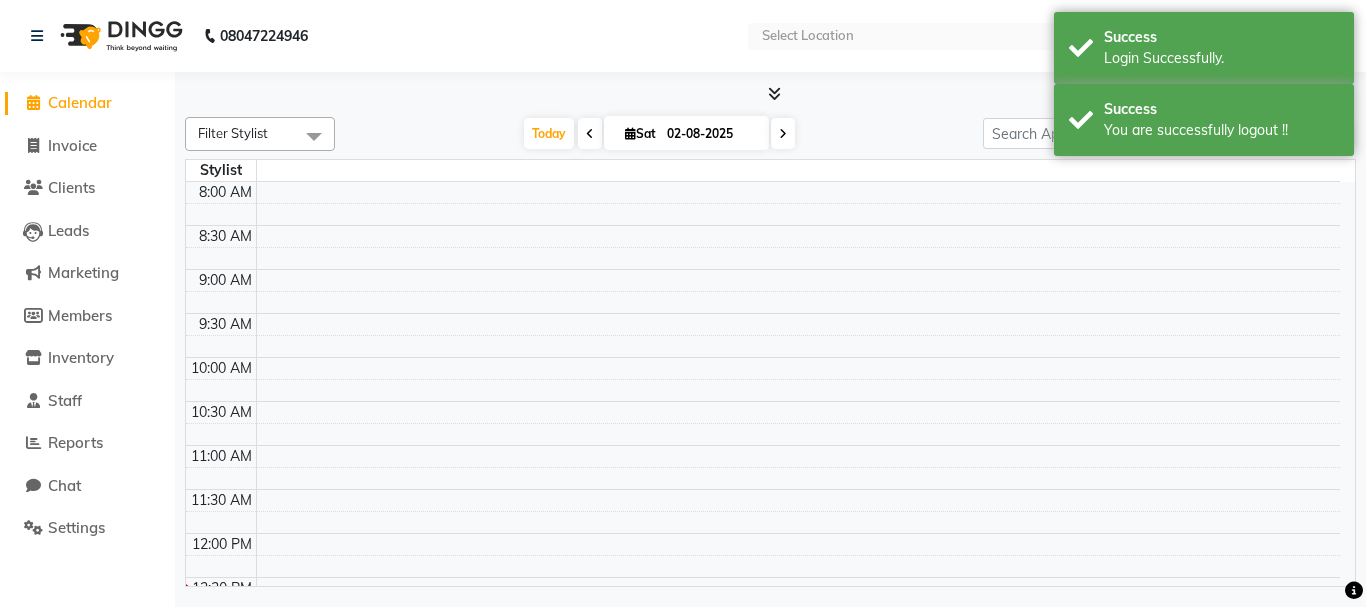 select on "en" 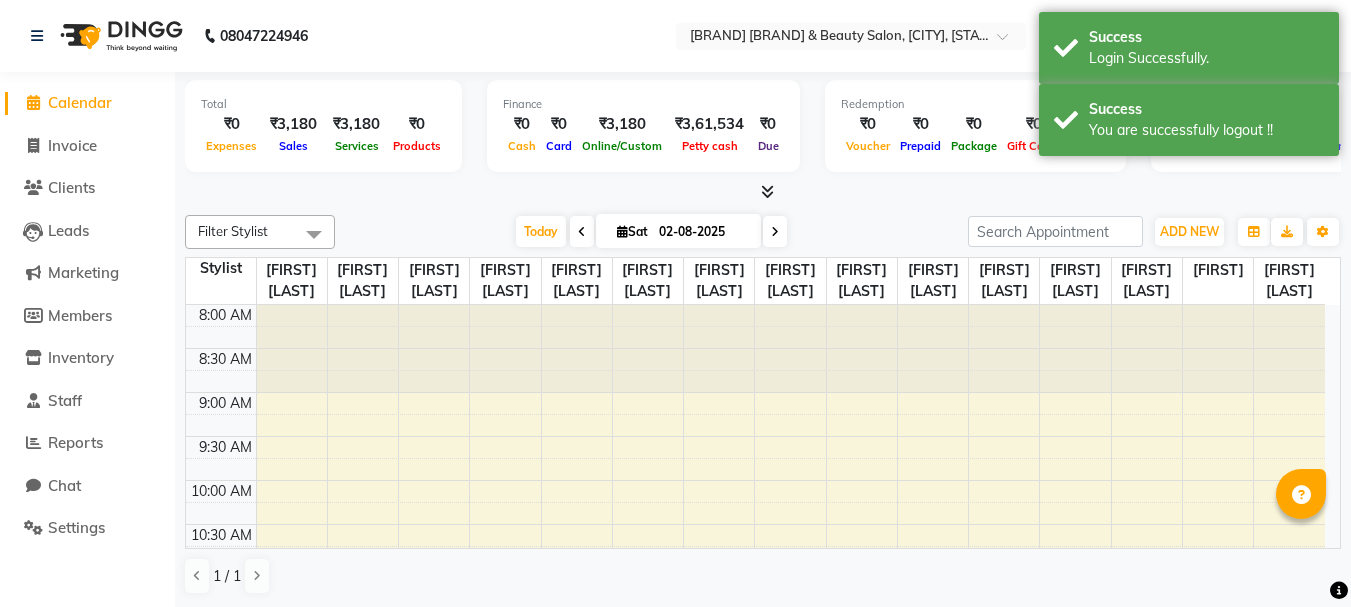 scroll, scrollTop: 0, scrollLeft: 0, axis: both 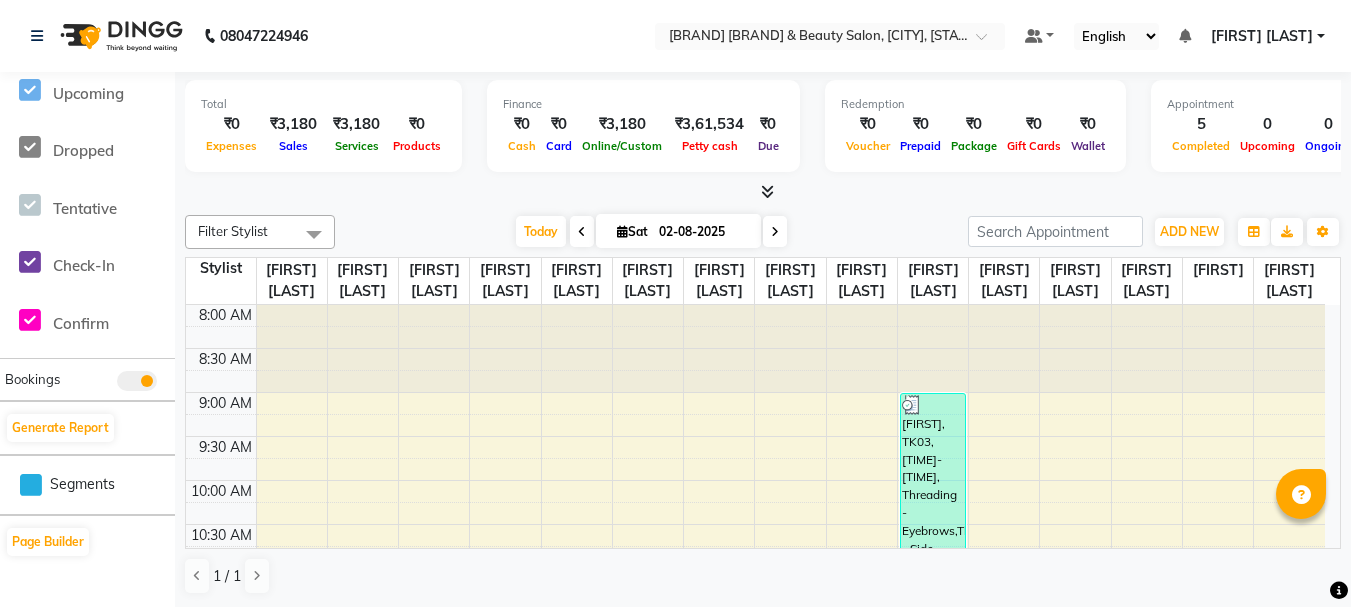click on "Bookings" 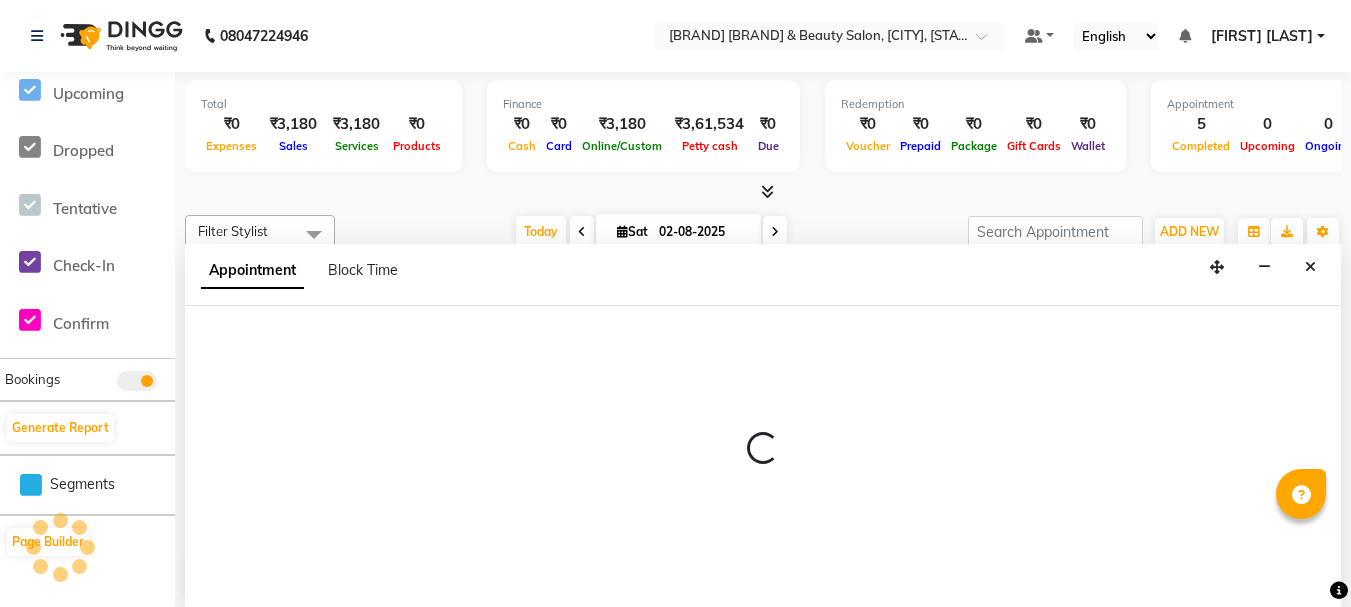 scroll, scrollTop: 1, scrollLeft: 0, axis: vertical 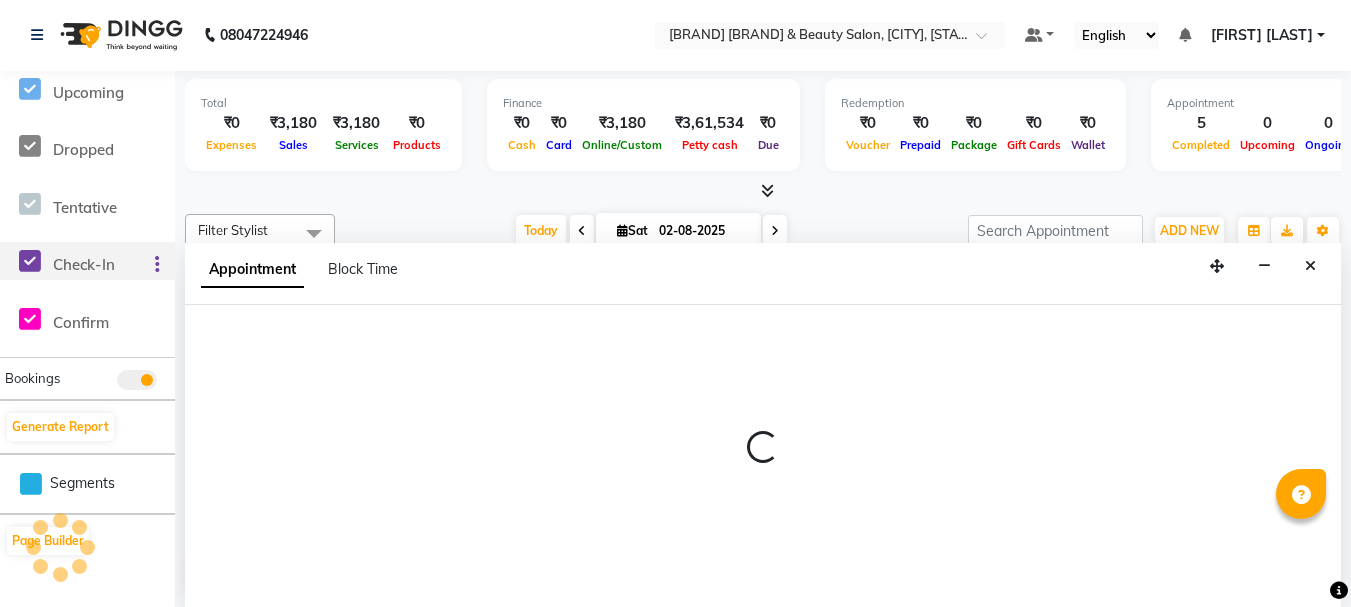 select on "72239" 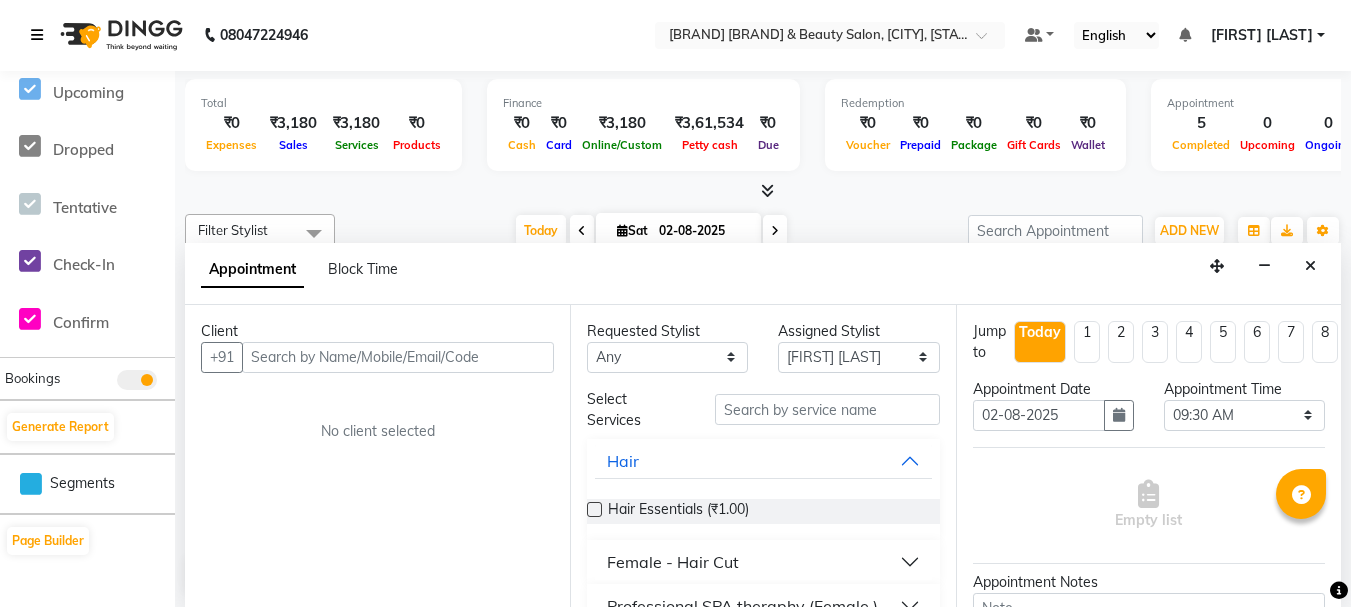 click at bounding box center (37, 35) 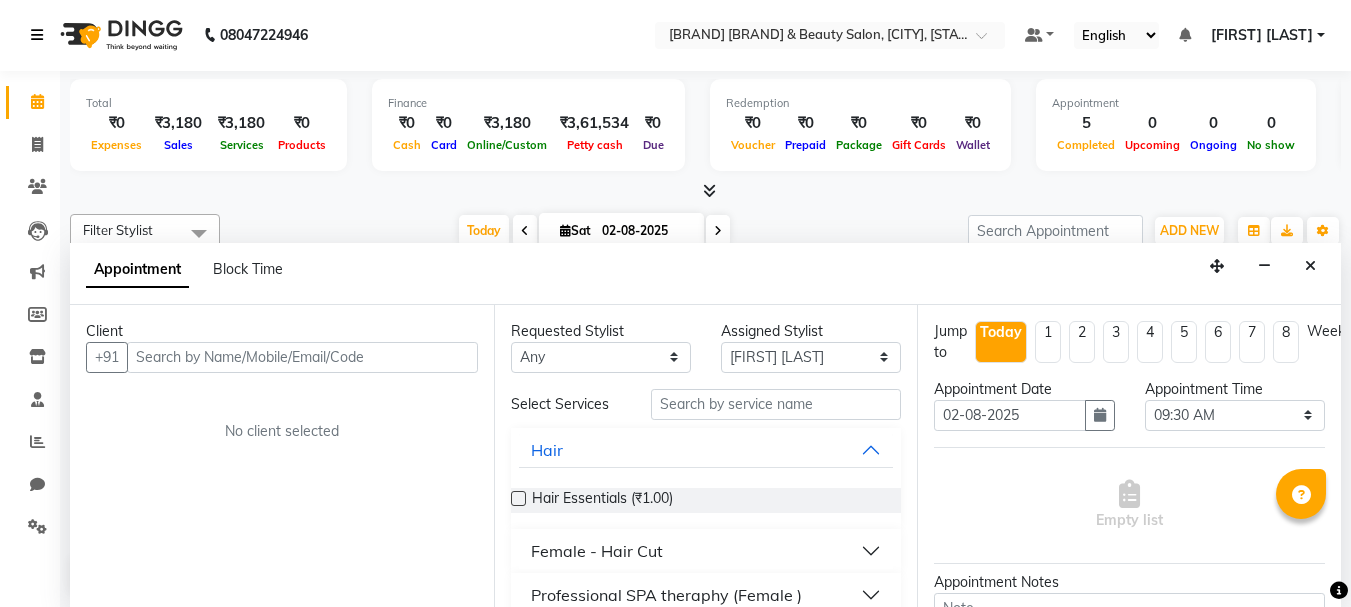 scroll, scrollTop: 0, scrollLeft: 0, axis: both 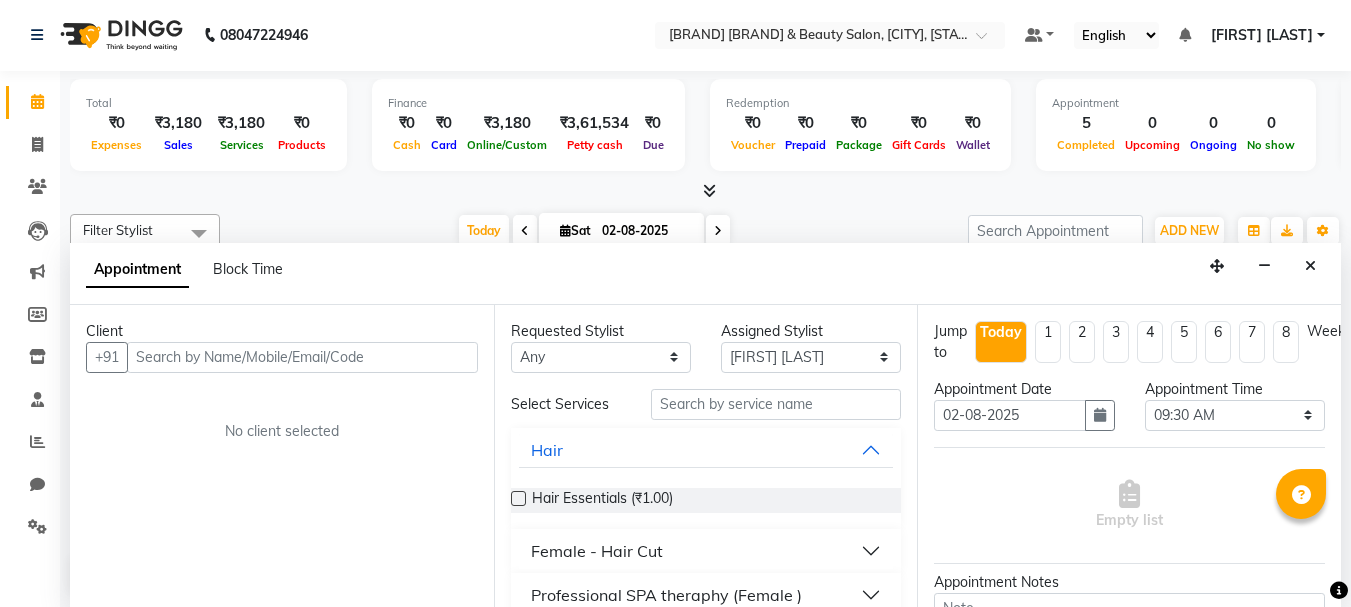 click on "Client +91  No client selected" at bounding box center (282, 456) 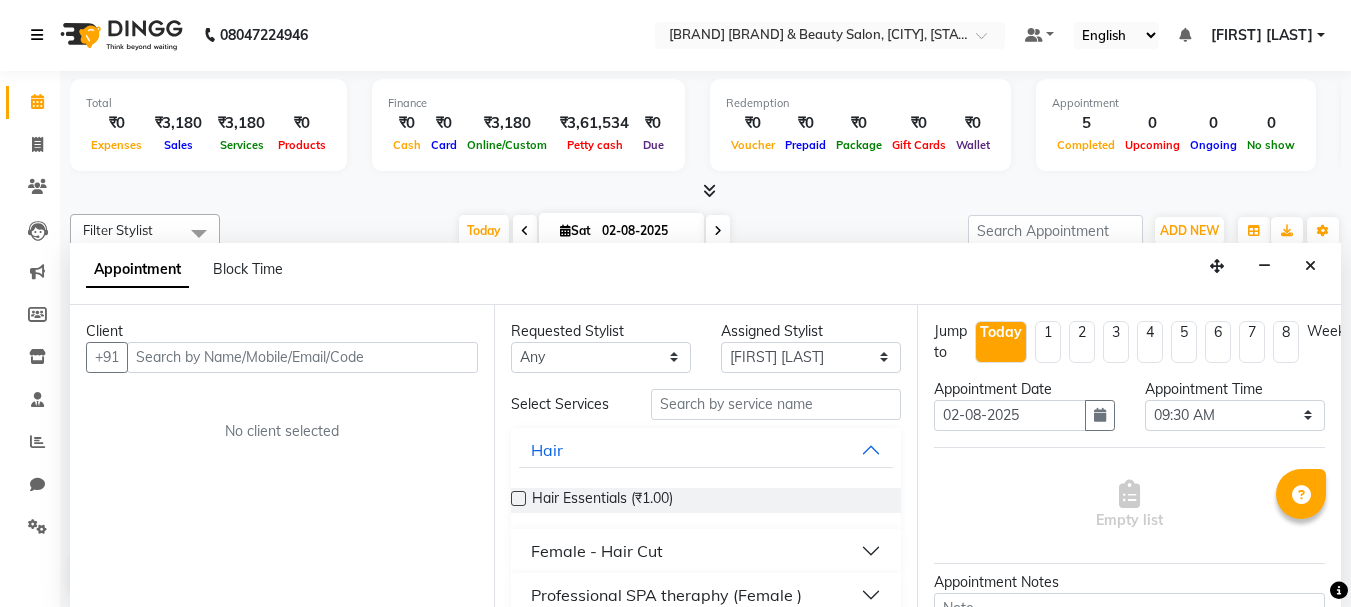 click at bounding box center (37, 35) 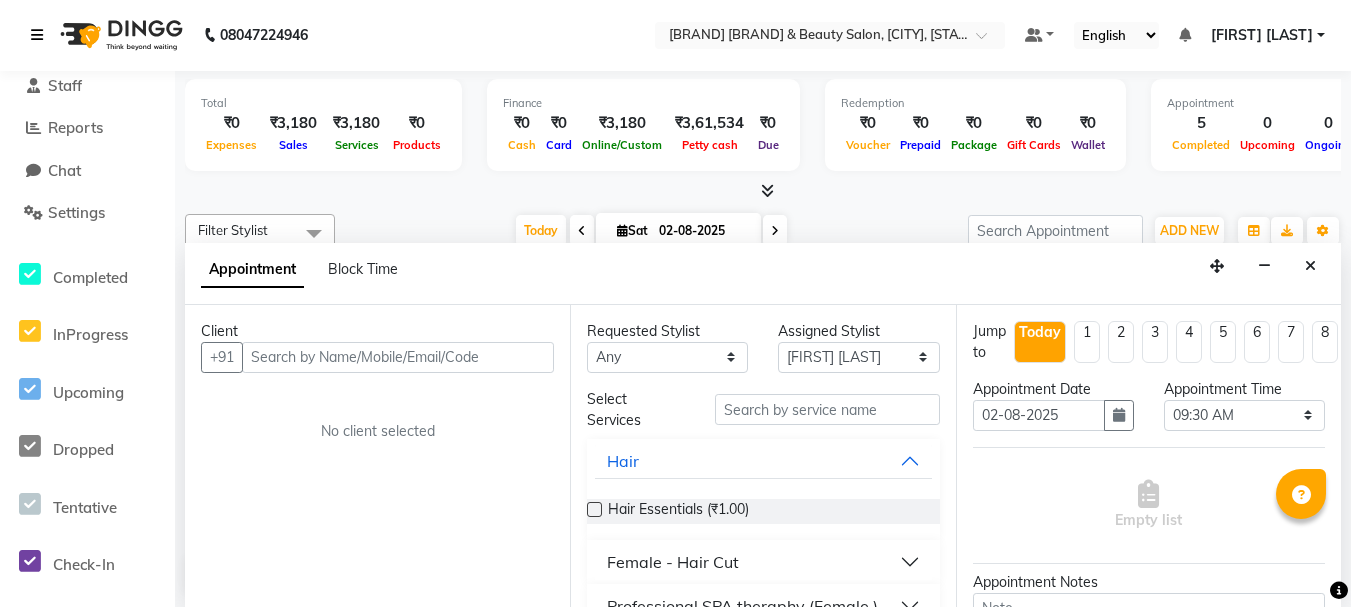 scroll, scrollTop: 514, scrollLeft: 0, axis: vertical 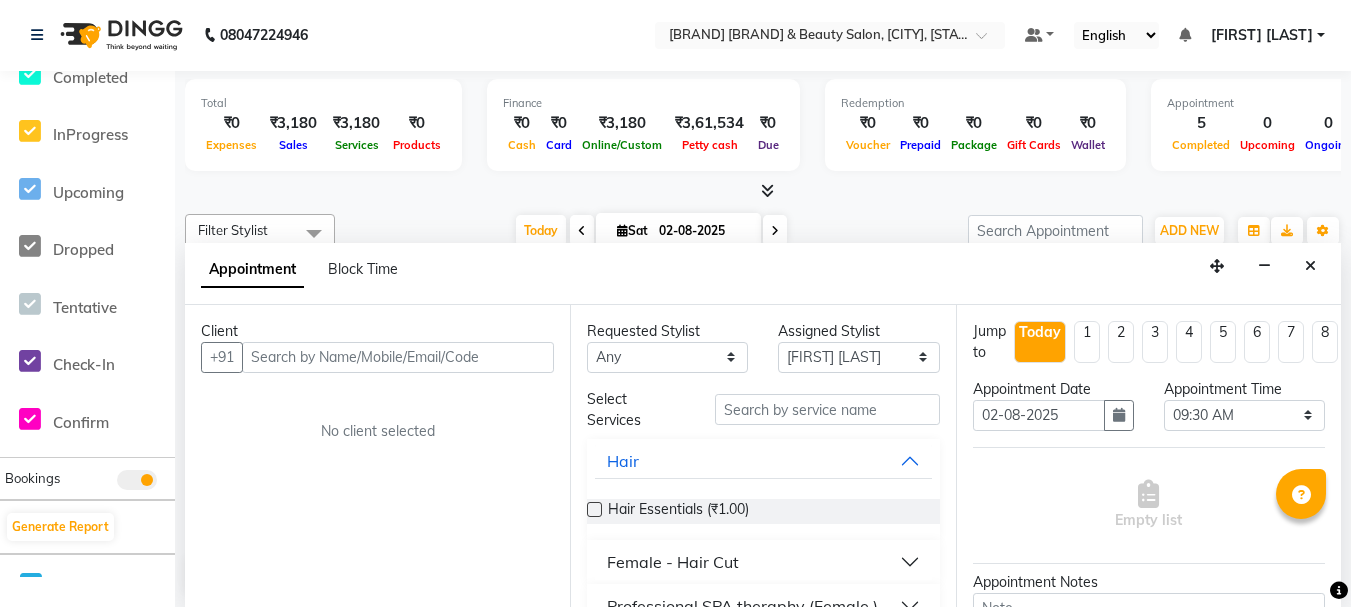 click on "Bookings" 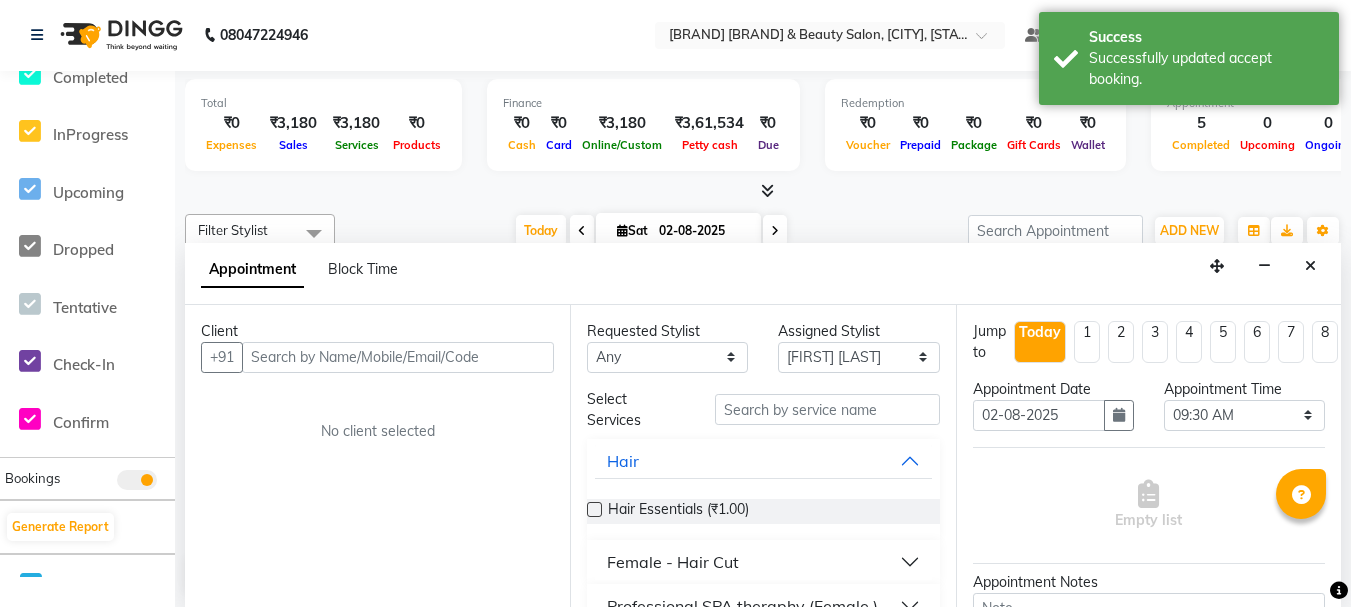 click at bounding box center (60, 547) 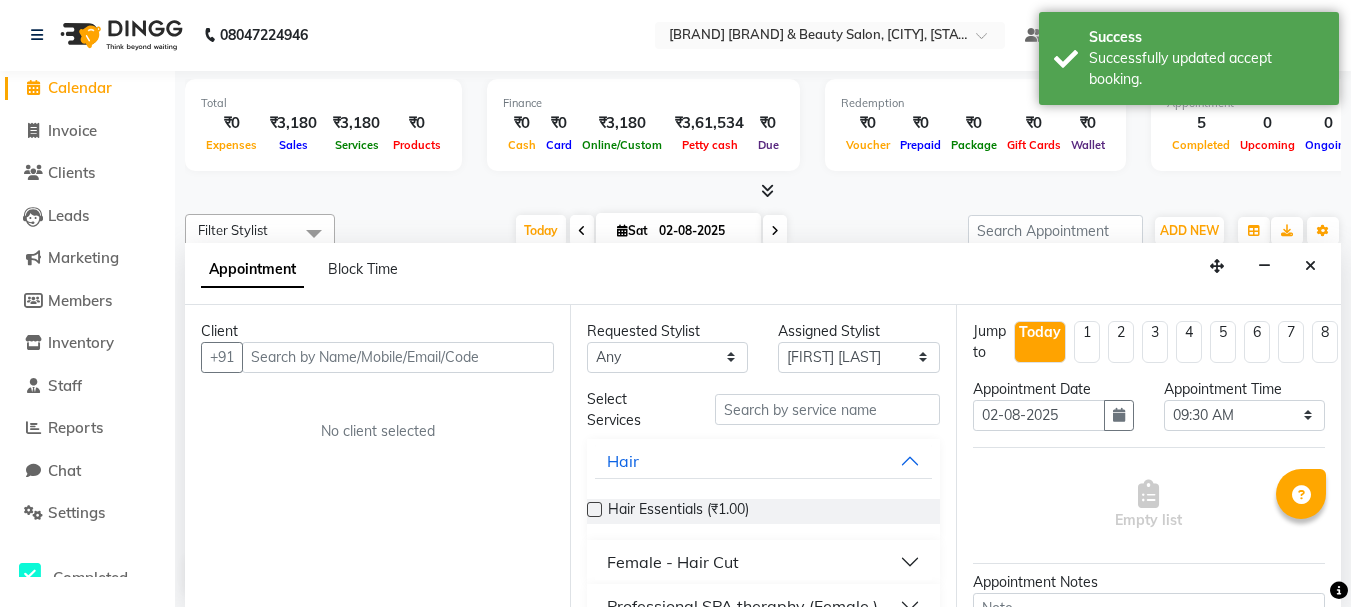 scroll, scrollTop: 514, scrollLeft: 0, axis: vertical 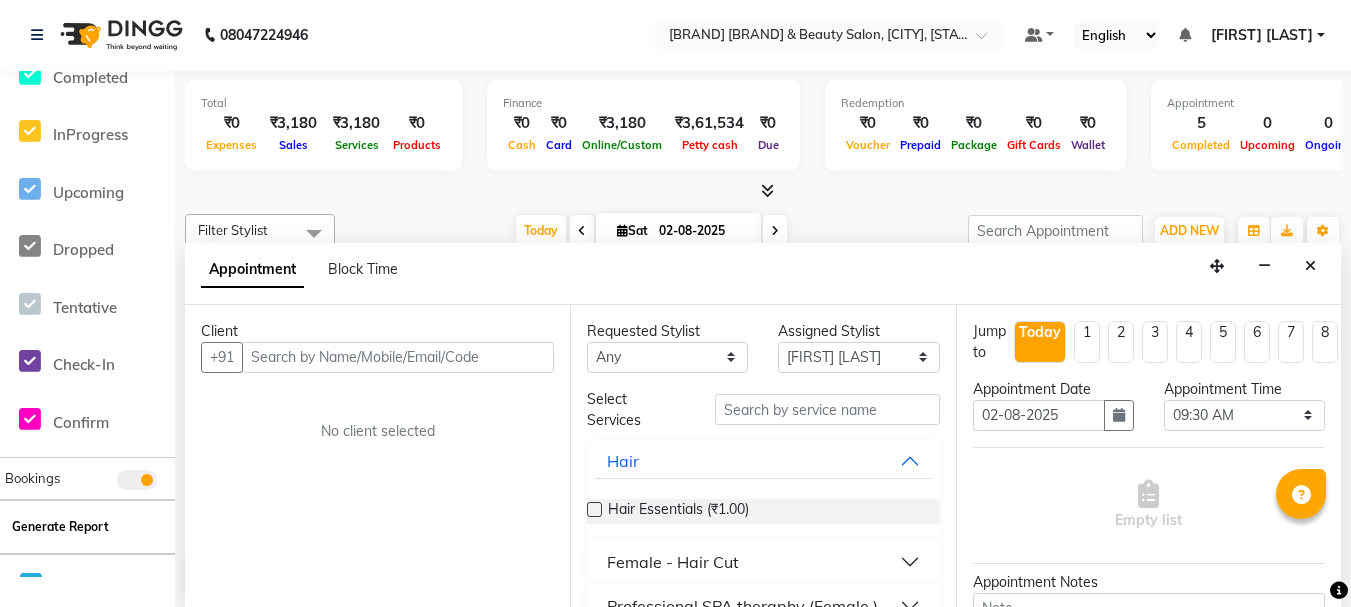 click on "Generate Report" 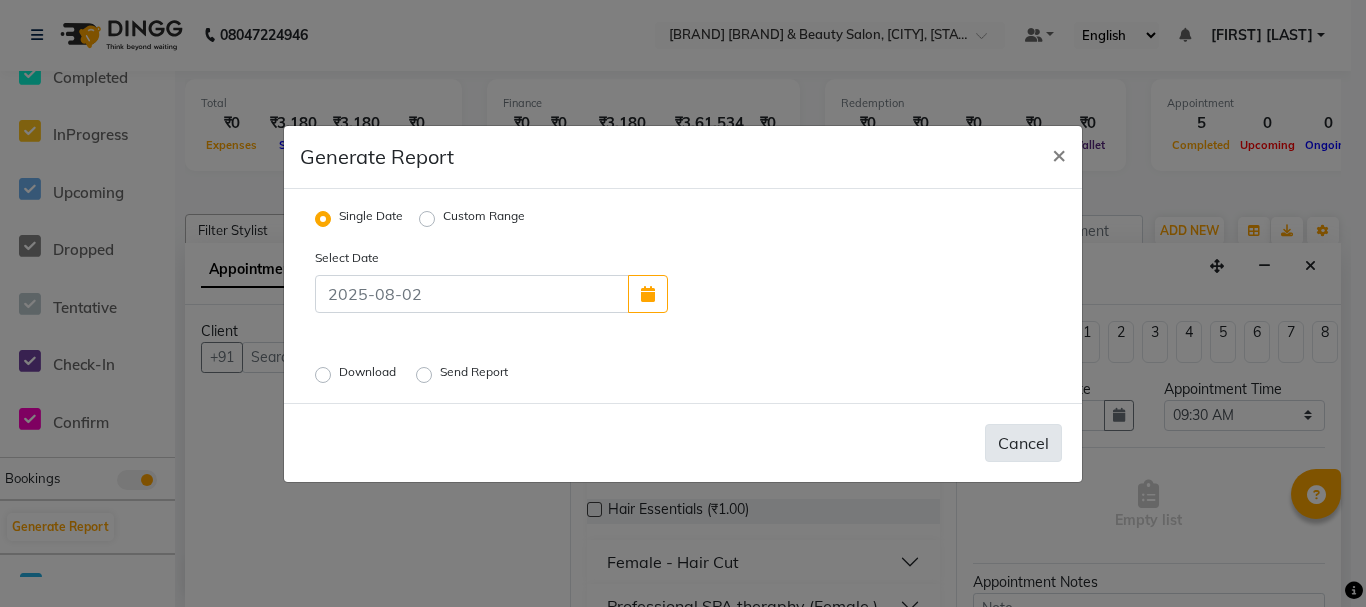 click on "Cancel" 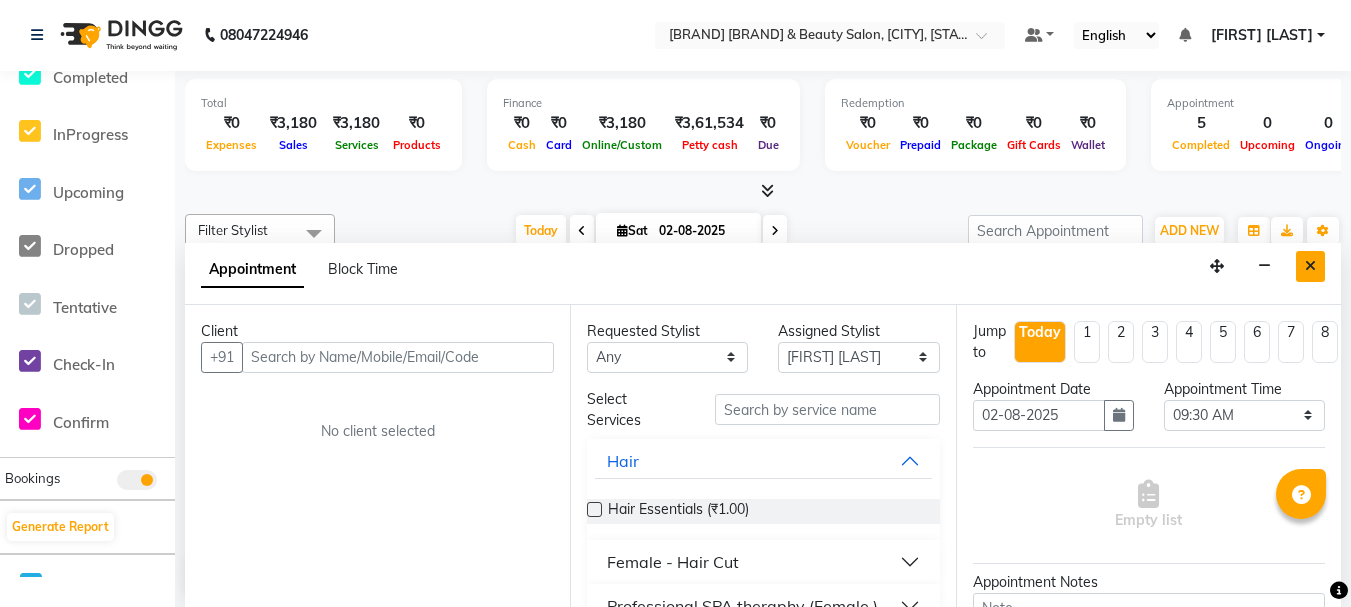 click at bounding box center [1310, 266] 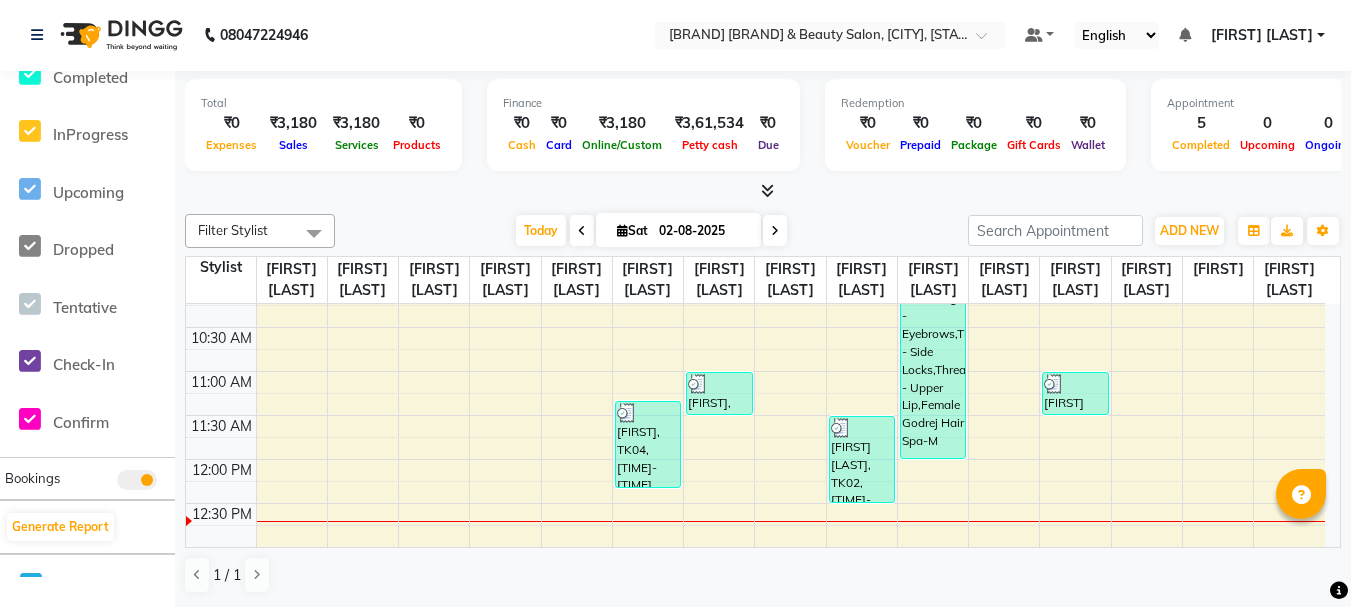 scroll, scrollTop: 0, scrollLeft: 0, axis: both 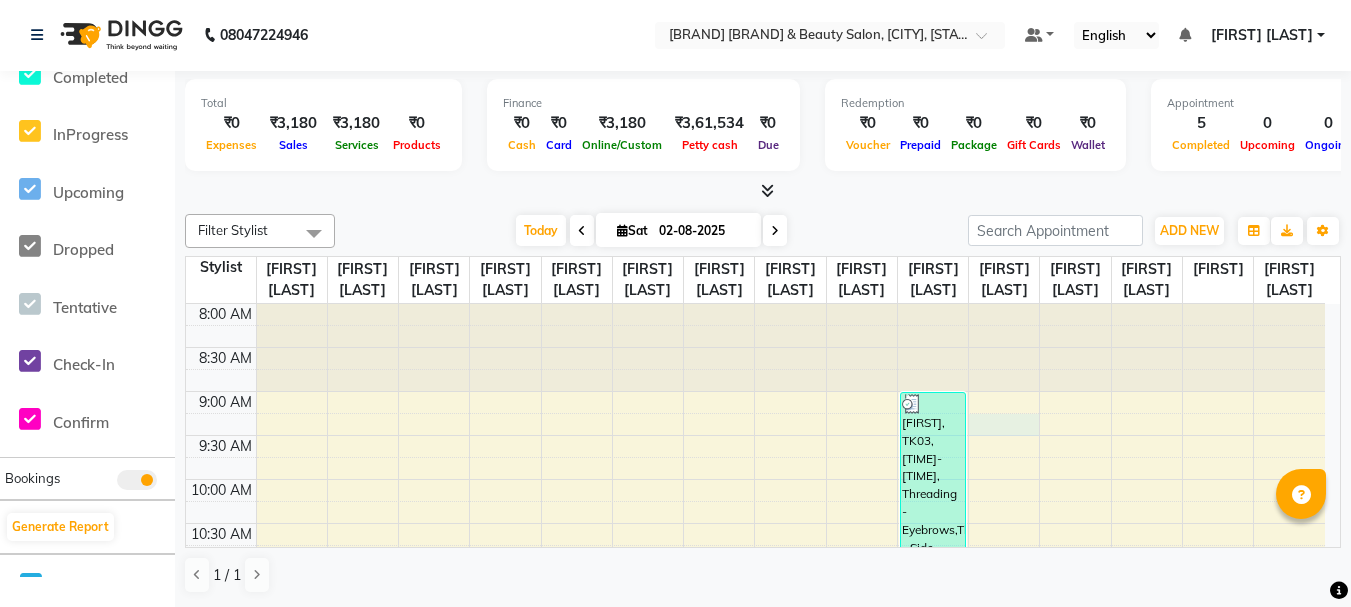 click on "[TIME] [TIME] [TIME] [TIME] [TIME] [TIME] [TIME] [TIME] [TIME] [TIME] [TIME] [TIME] [TIME] [TIME] [TIME] [TIME] [TIME] [TIME] [TIME] [TIME] [TIME] [TIME] [TIME] [TIME] [TIME] [TIME] [FIRST], TK04, [TIME]-[TIME], Men Hair cut,Men Beard Styling -20min [FIRST], TK01, [TIME]-[TIME], Men Hair cut [FIRST] [LAST], TK02, [TIME]-[TIME], Female Hair Cut with blow dry [FIRST], TK03, [TIME]-[TIME], Threading - Eyebrows,Threading - Side Locks,Threading - Upper Lip,Female Godrej Hair Spa-M [FIRST] [LAST], TK02, [TIME]-[TIME], Threading - Eyebrows" at bounding box center [755, 875] 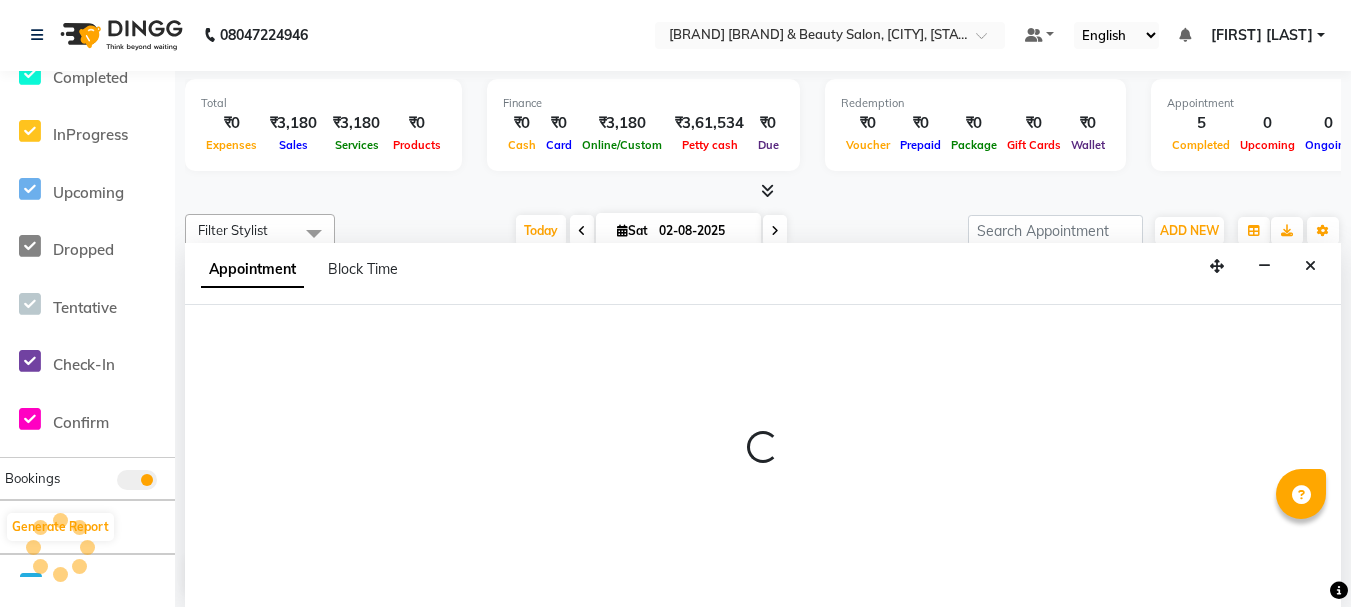 select on "72246" 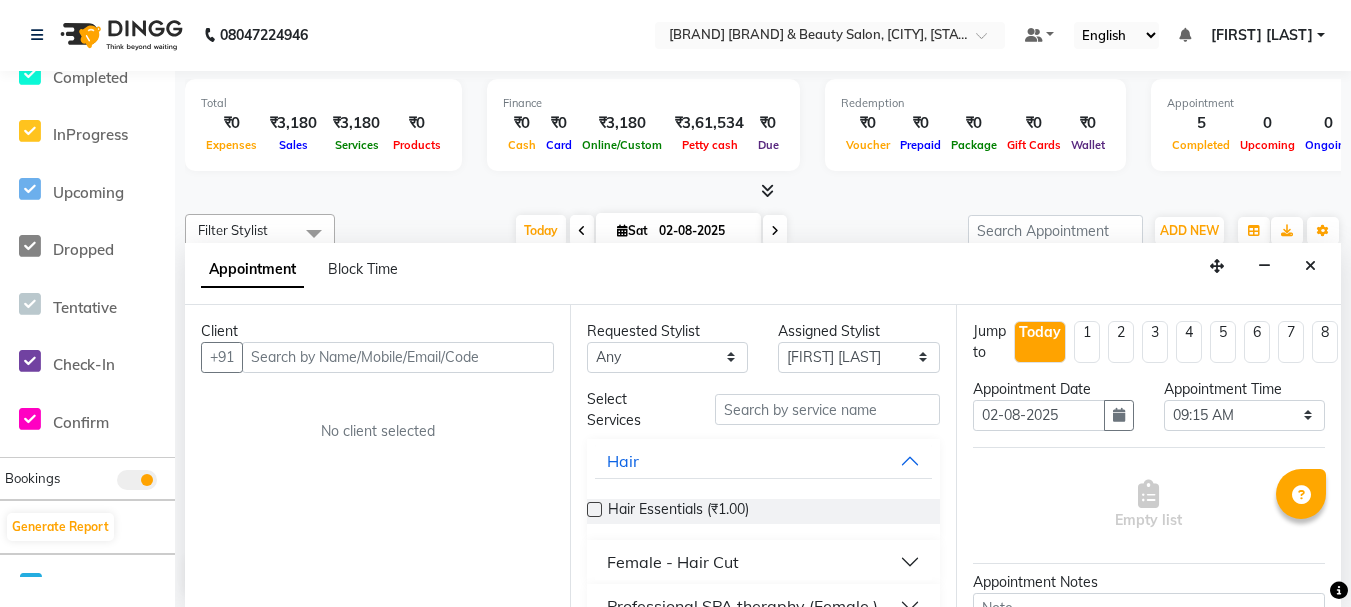 scroll, scrollTop: 33, scrollLeft: 0, axis: vertical 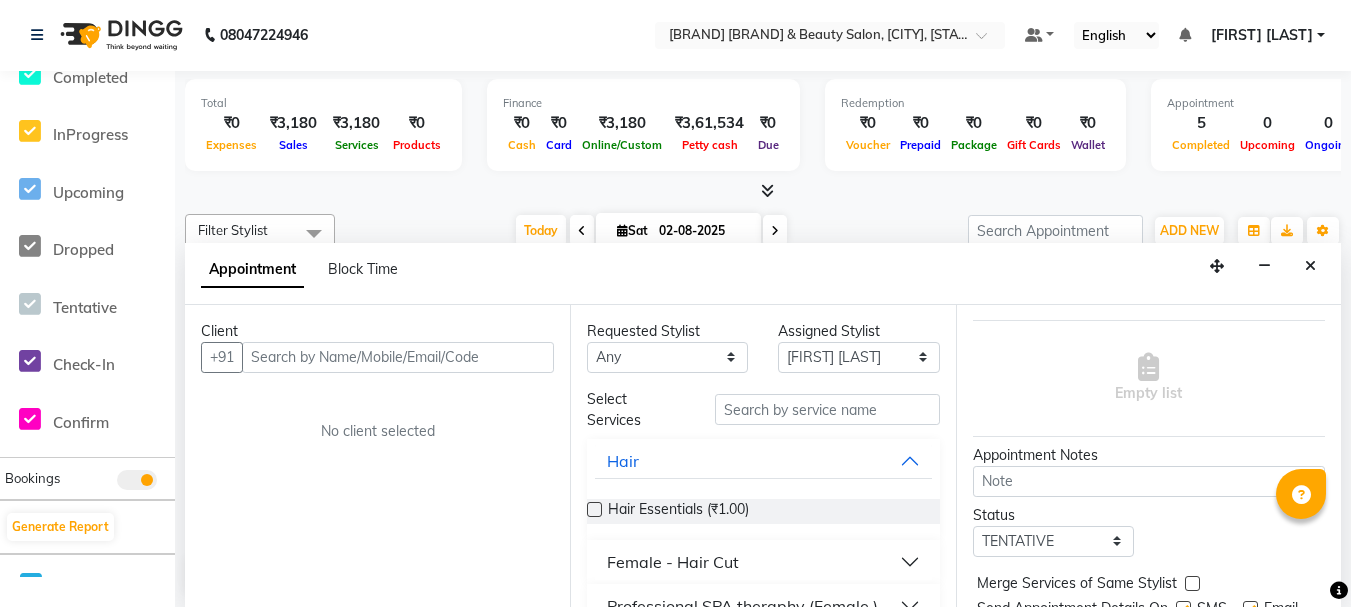 click at bounding box center (398, 357) 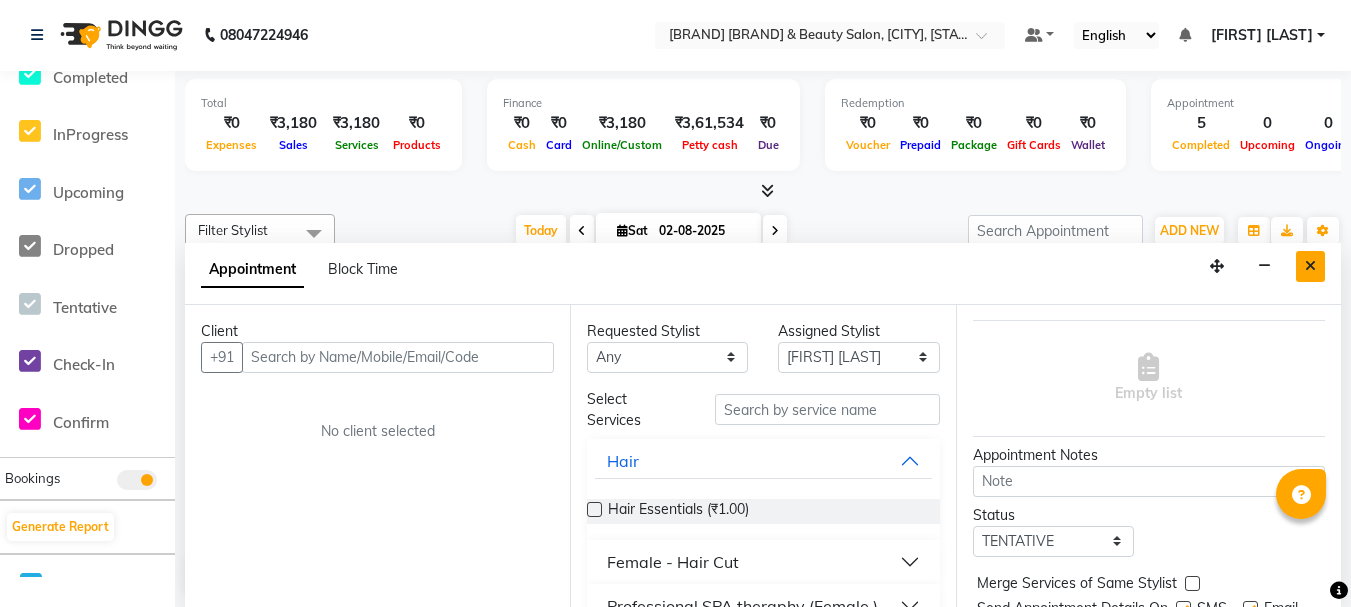 click at bounding box center [1310, 266] 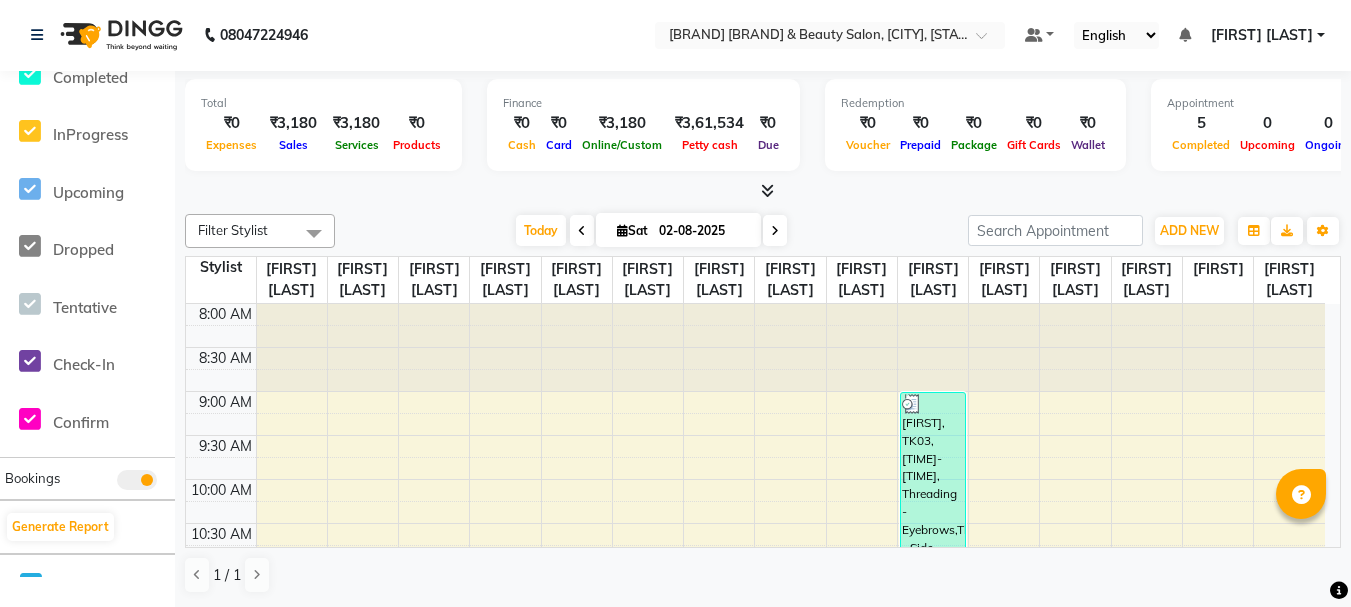 scroll, scrollTop: 0, scrollLeft: 0, axis: both 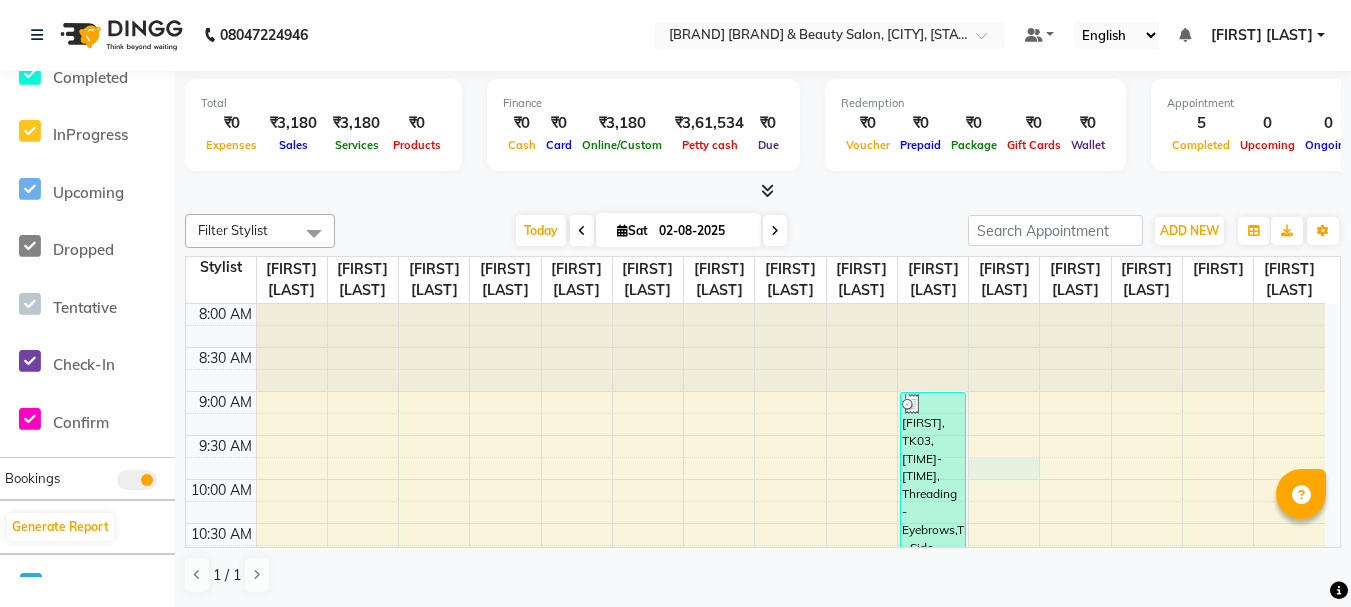 click on "[TIME] [TIME] [TIME] [TIME] [TIME] [TIME] [TIME] [TIME] [TIME] [TIME] [TIME] [TIME] [TIME] [TIME] [TIME] [TIME] [TIME] [TIME] [TIME] [TIME] [TIME] [TIME] [TIME] [TIME] [TIME] [TIME] [FIRST], TK04, [TIME]-[TIME], Men Hair cut,Men Beard Styling -20min [FIRST], TK01, [TIME]-[TIME], Men Hair cut [FIRST] [LAST], TK02, [TIME]-[TIME], Female Hair Cut with blow dry [FIRST], TK03, [TIME]-[TIME], Threading - Eyebrows,Threading - Side Locks,Threading - Upper Lip,Female Godrej Hair Spa-M [FIRST] [LAST], TK02, [TIME]-[TIME], Threading - Eyebrows" at bounding box center (755, 875) 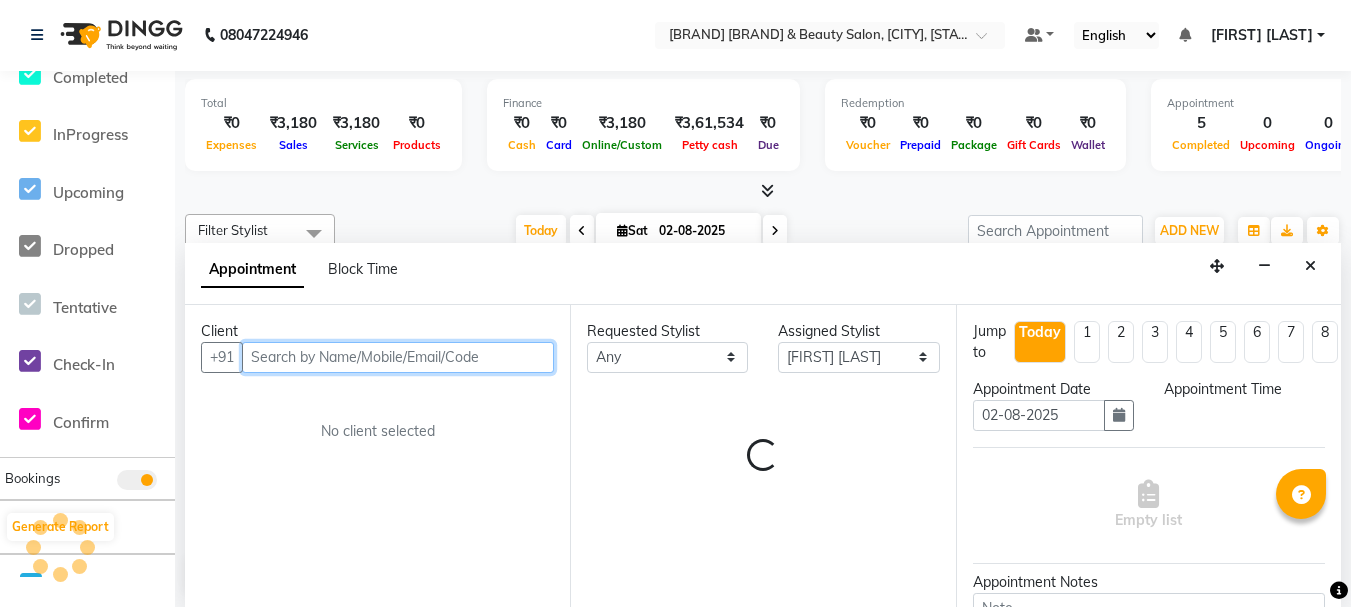 select on "585" 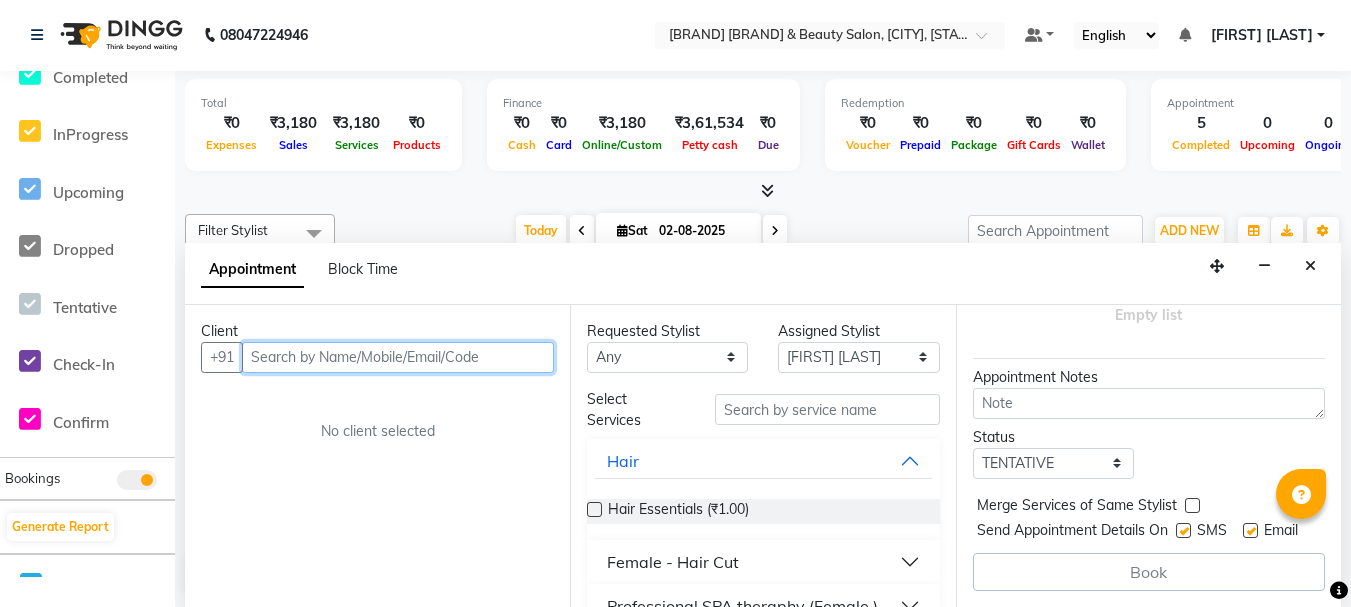 scroll, scrollTop: 0, scrollLeft: 0, axis: both 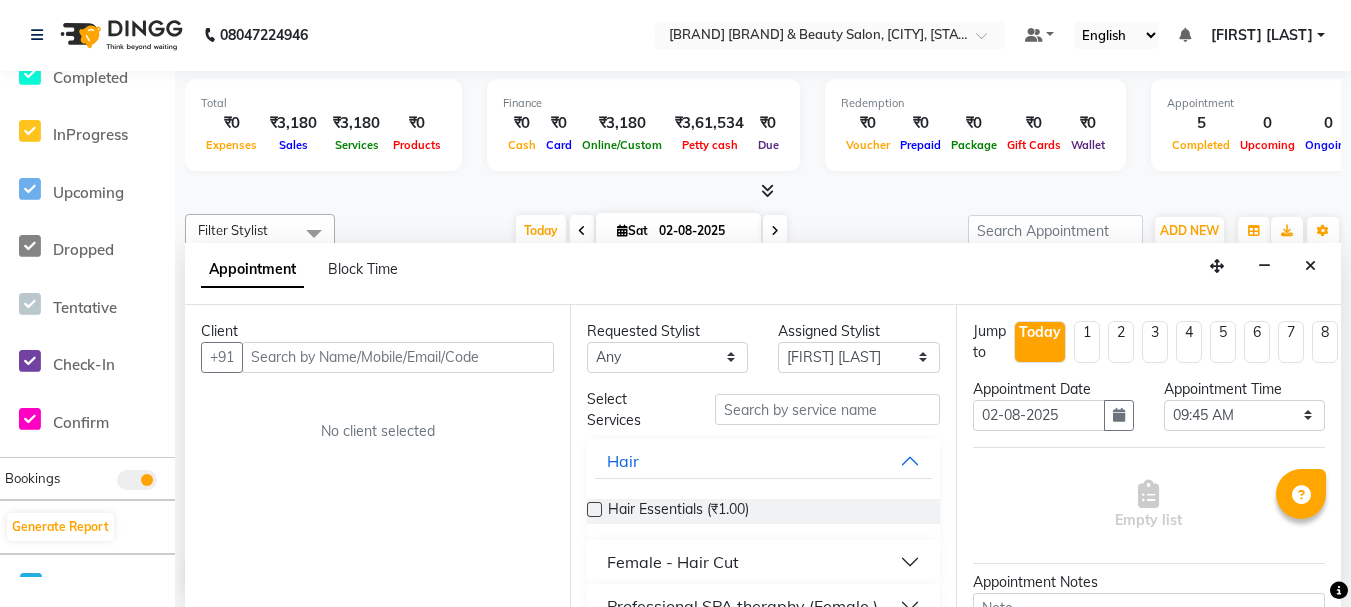 click on "Client +91  No client selected" at bounding box center (377, 456) 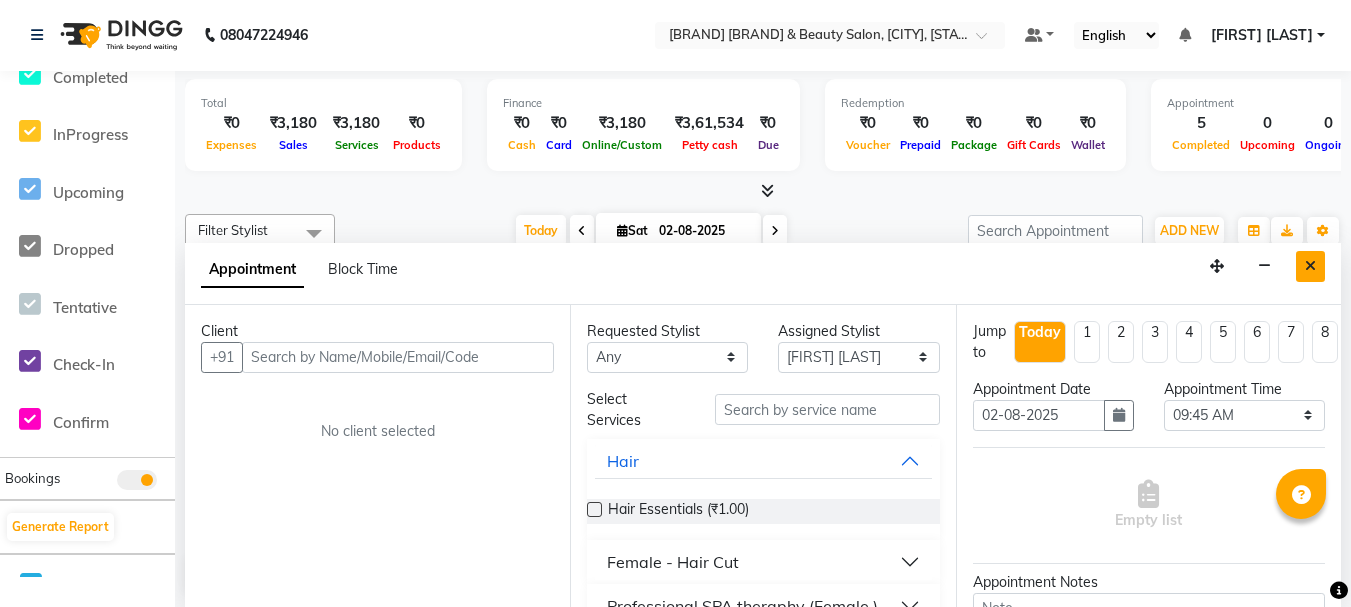 click at bounding box center (1310, 266) 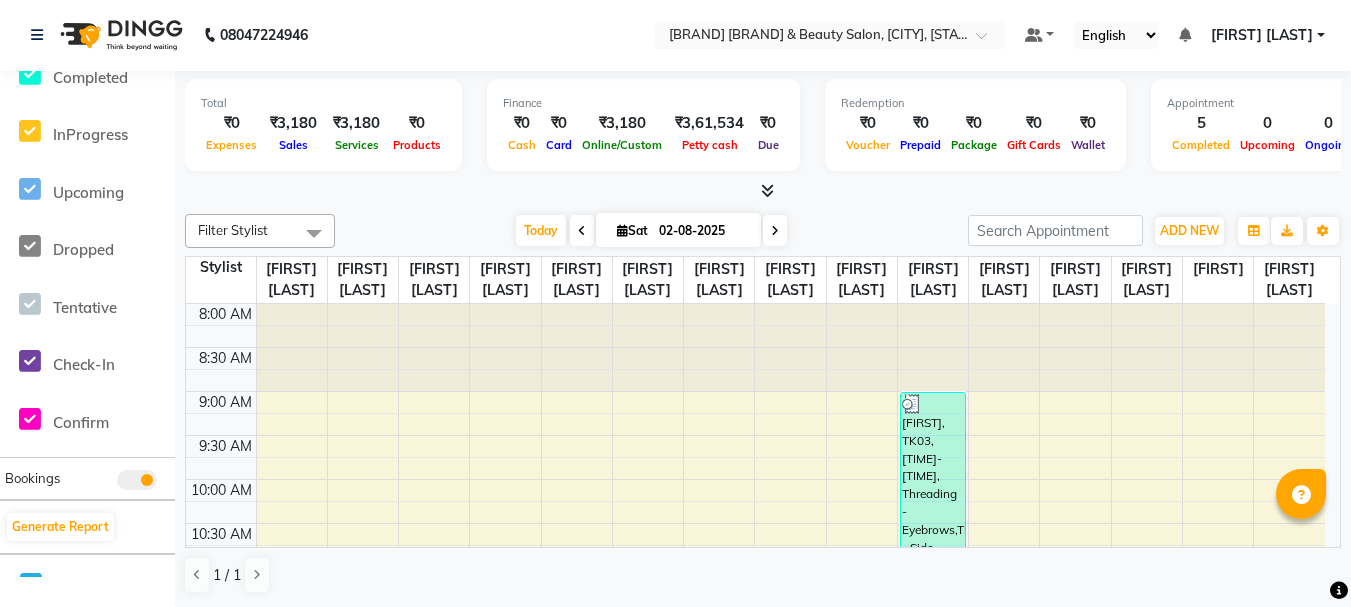 click at bounding box center [577, 348] 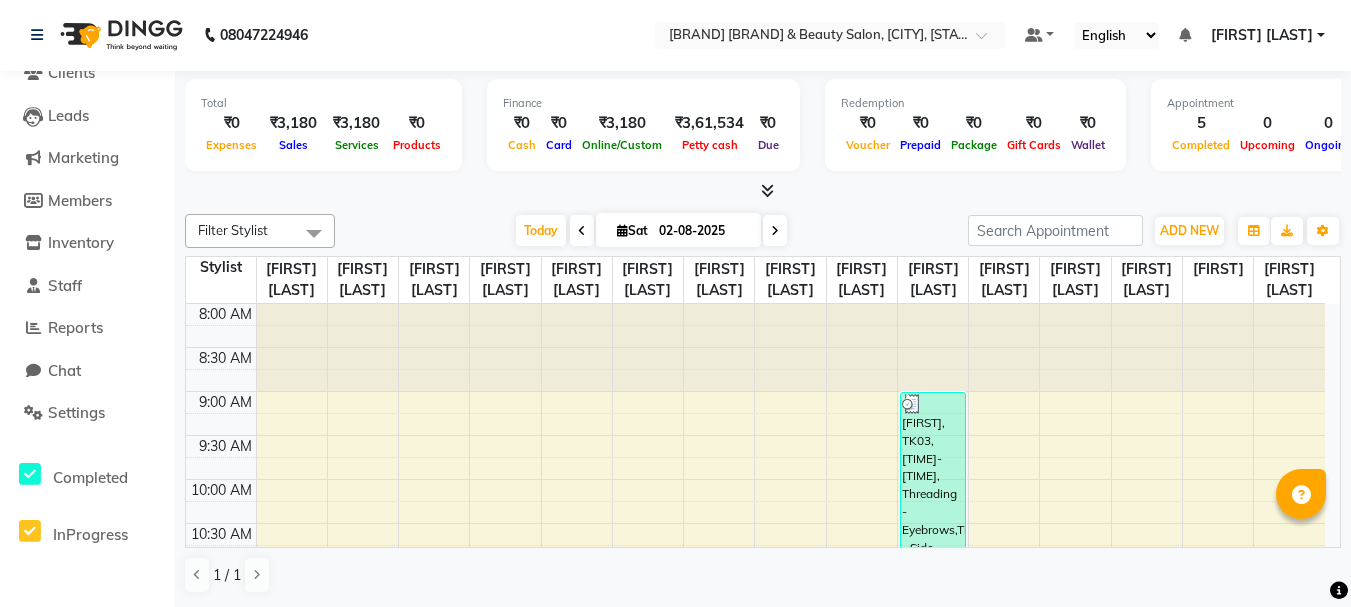 scroll, scrollTop: 0, scrollLeft: 0, axis: both 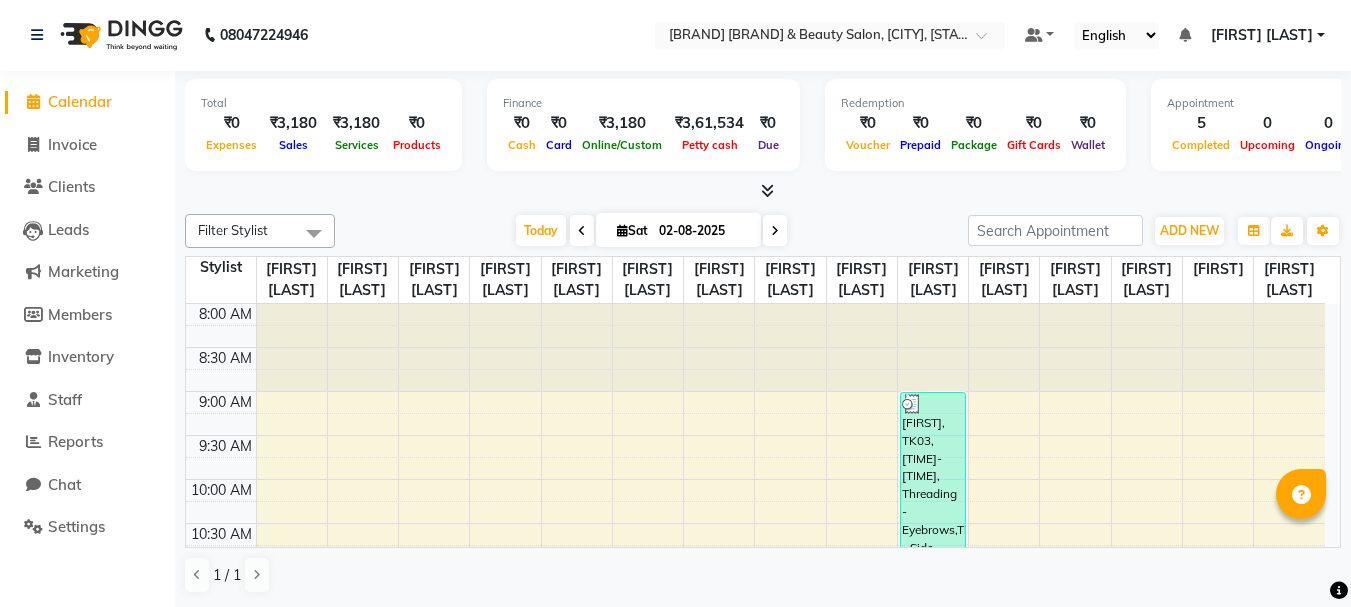 click on "[FIRST] [LAST]" at bounding box center [1268, 35] 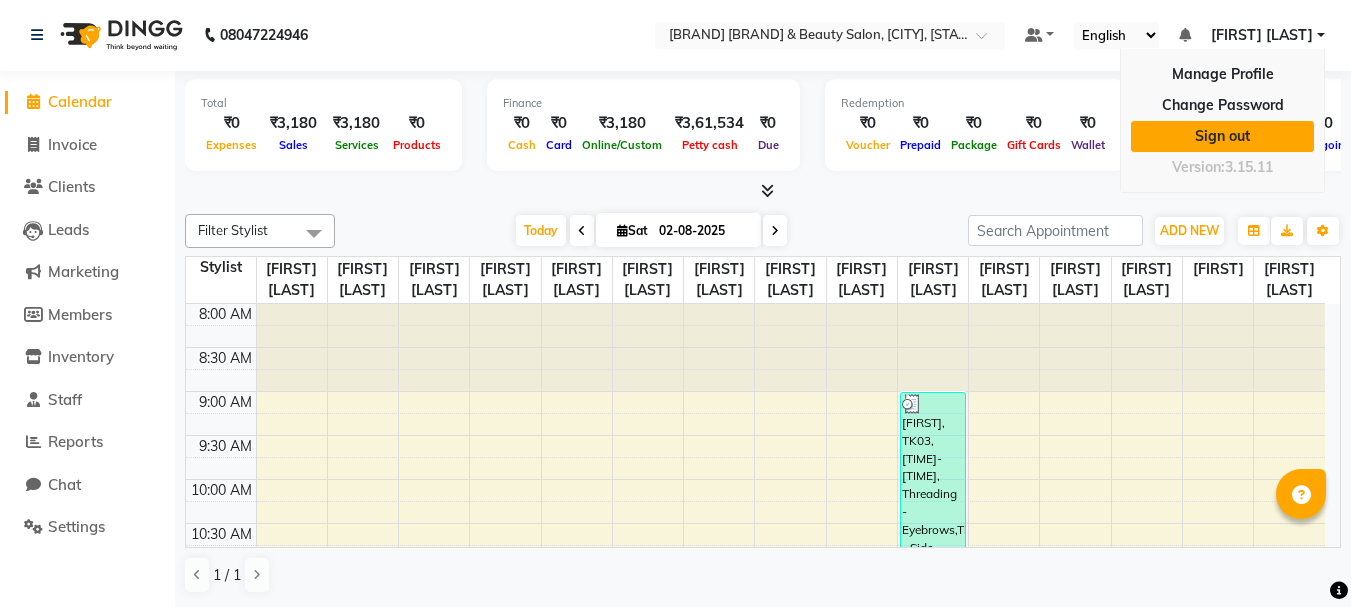 click on "Sign out" at bounding box center (1222, 136) 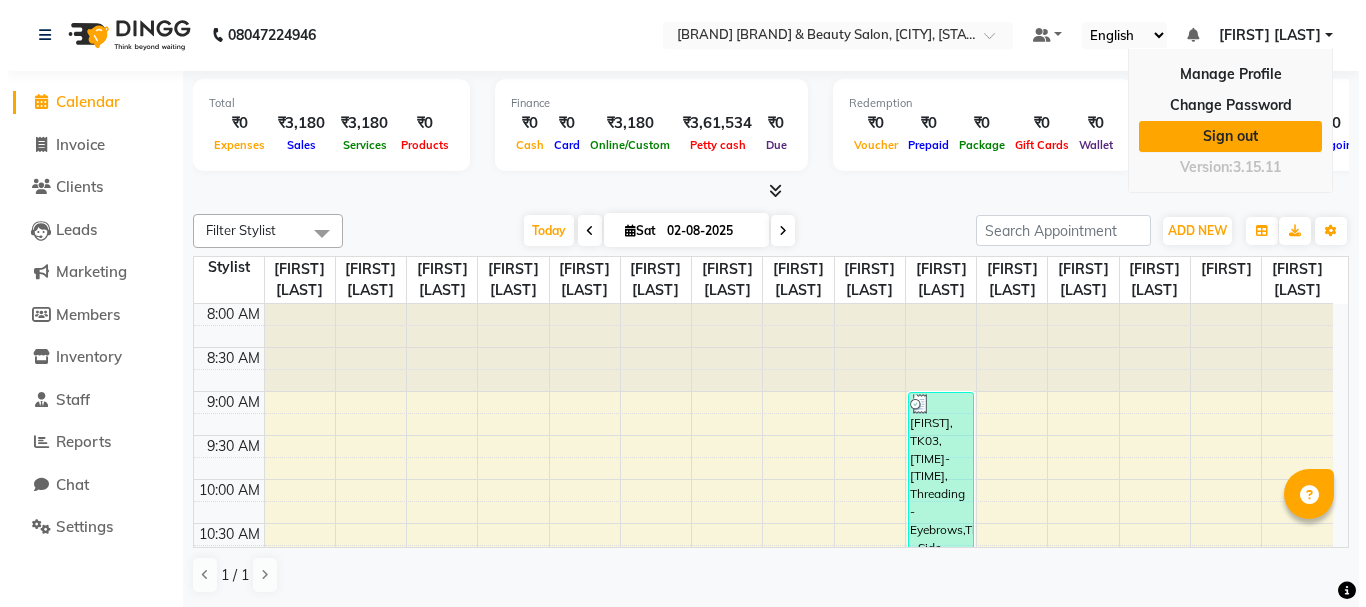 scroll, scrollTop: 0, scrollLeft: 0, axis: both 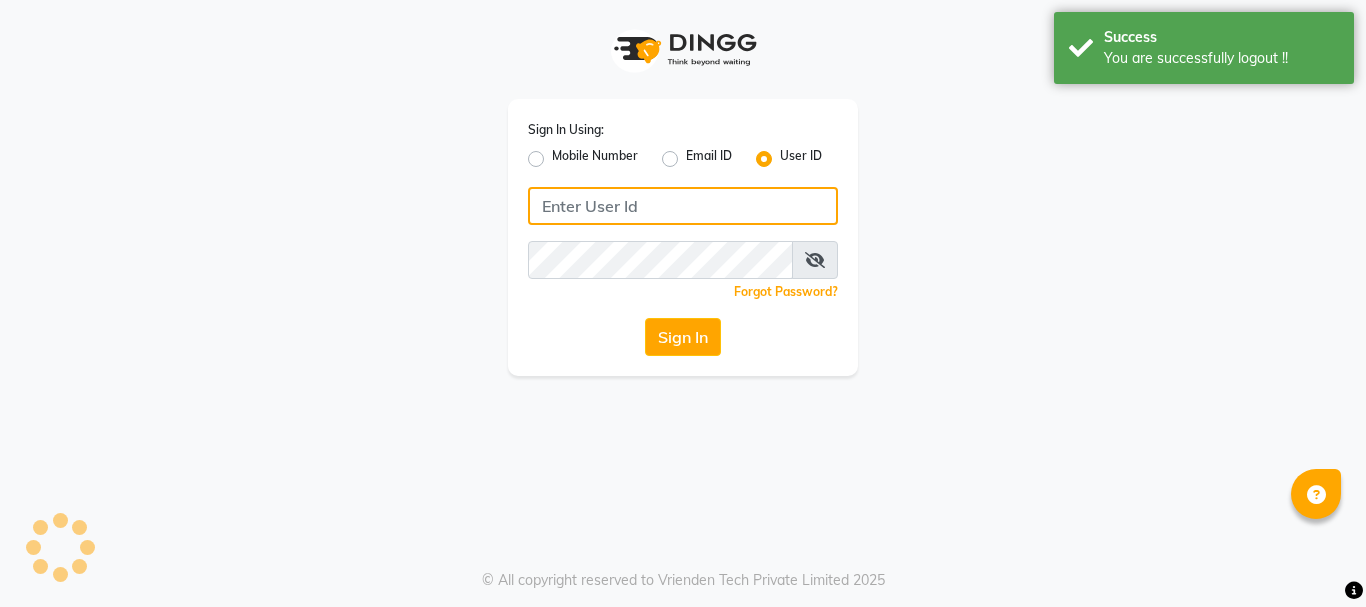 type on "[PHONE]" 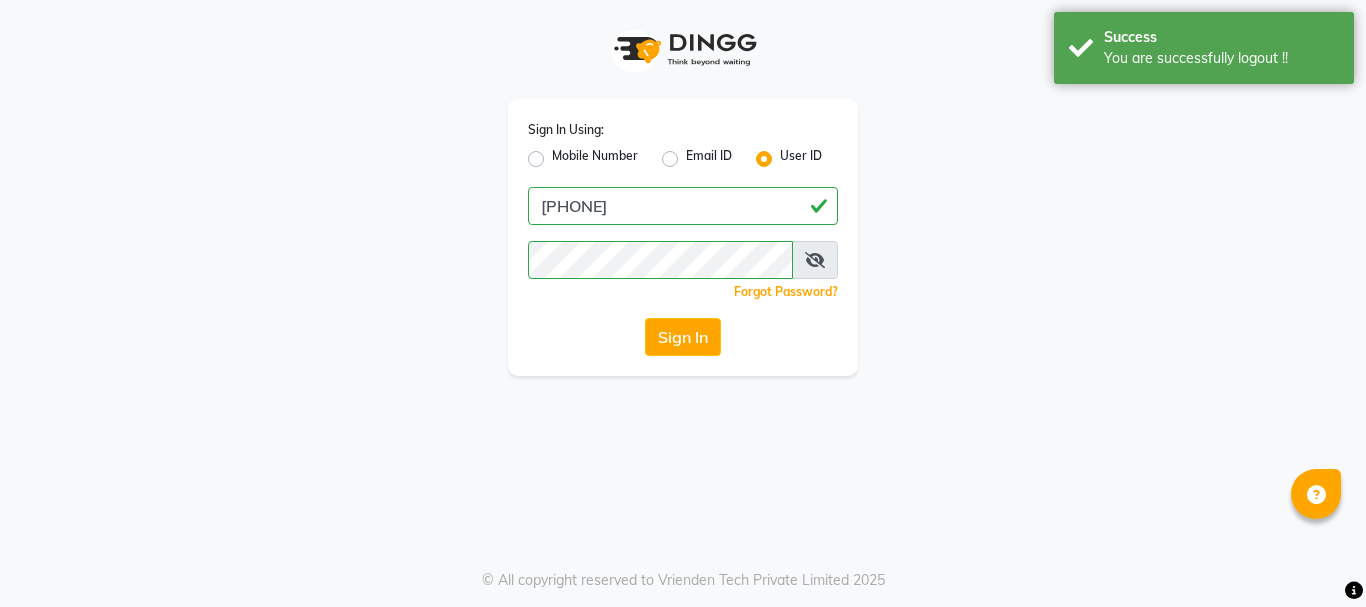 click on "Mobile Number" 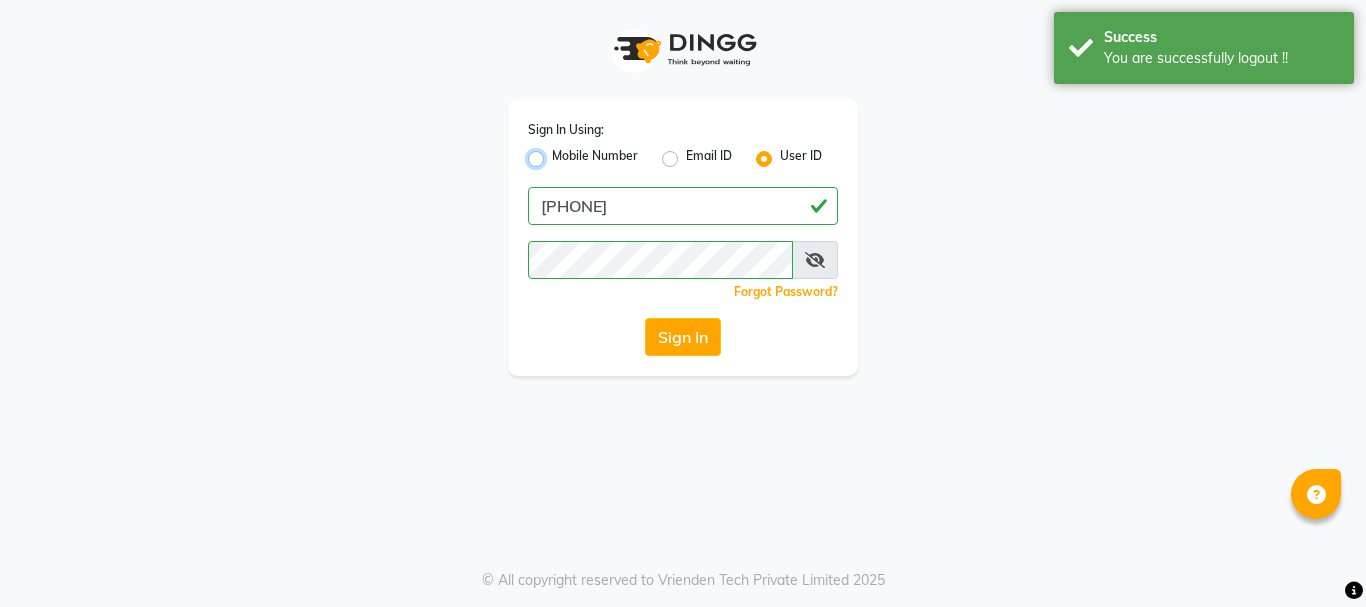 click on "Mobile Number" at bounding box center (558, 153) 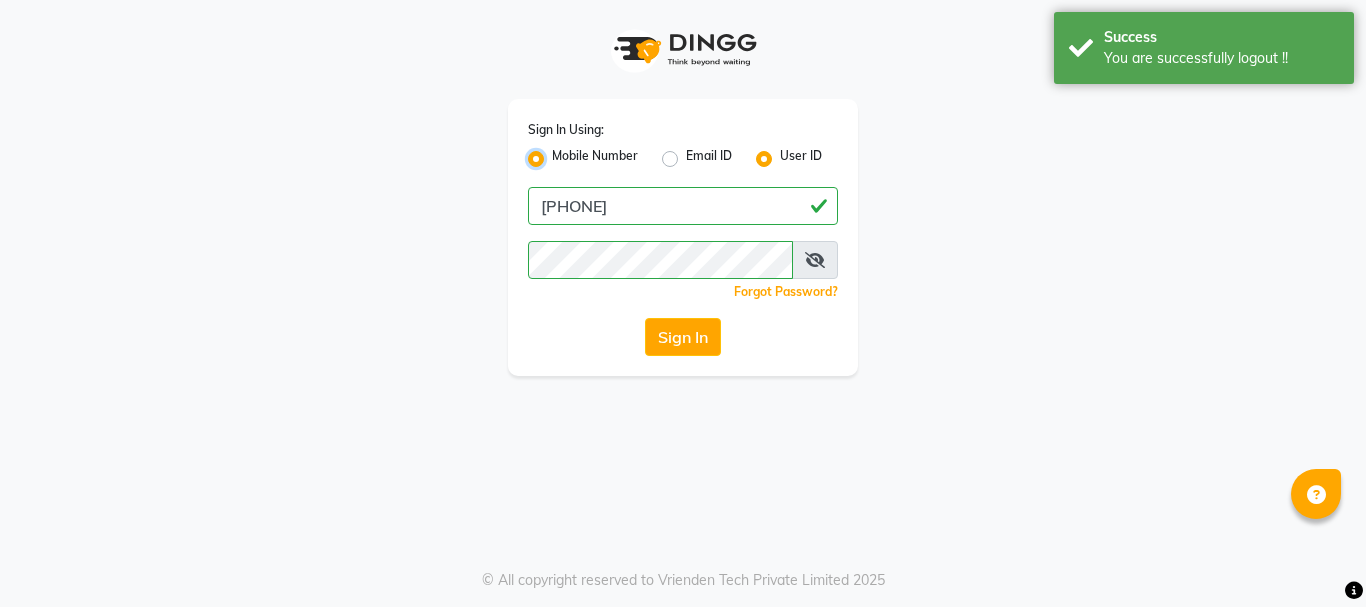 radio on "false" 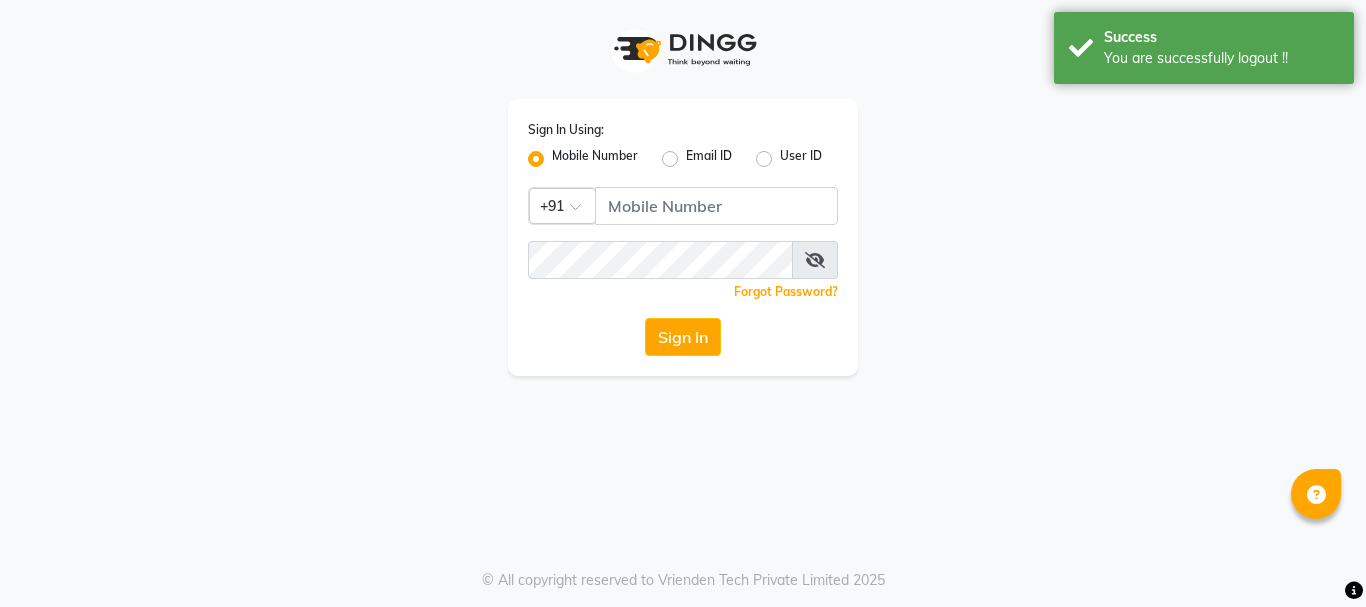 click on "User ID" 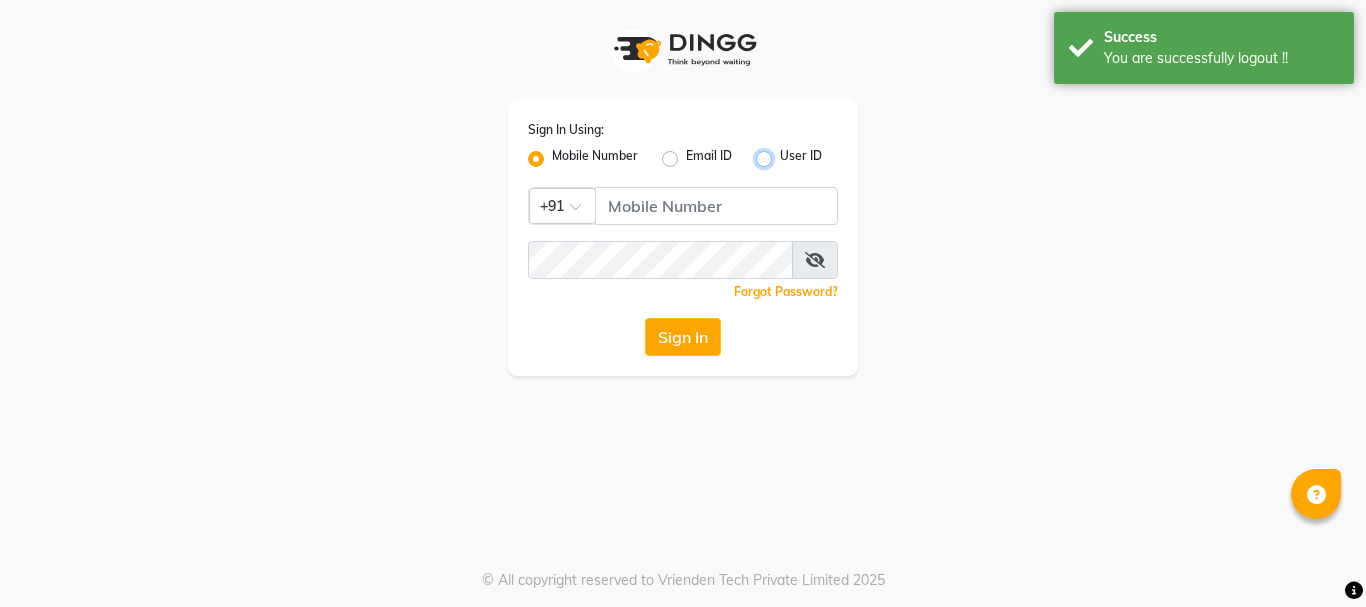 click on "User ID" at bounding box center (786, 153) 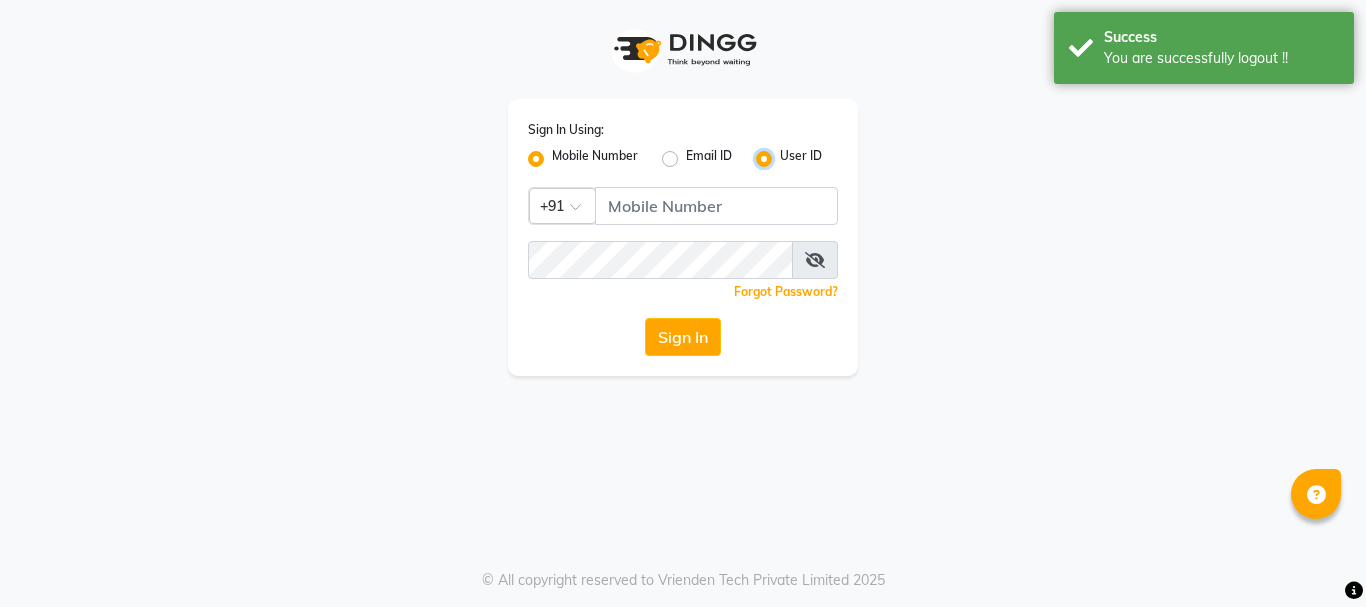 radio on "false" 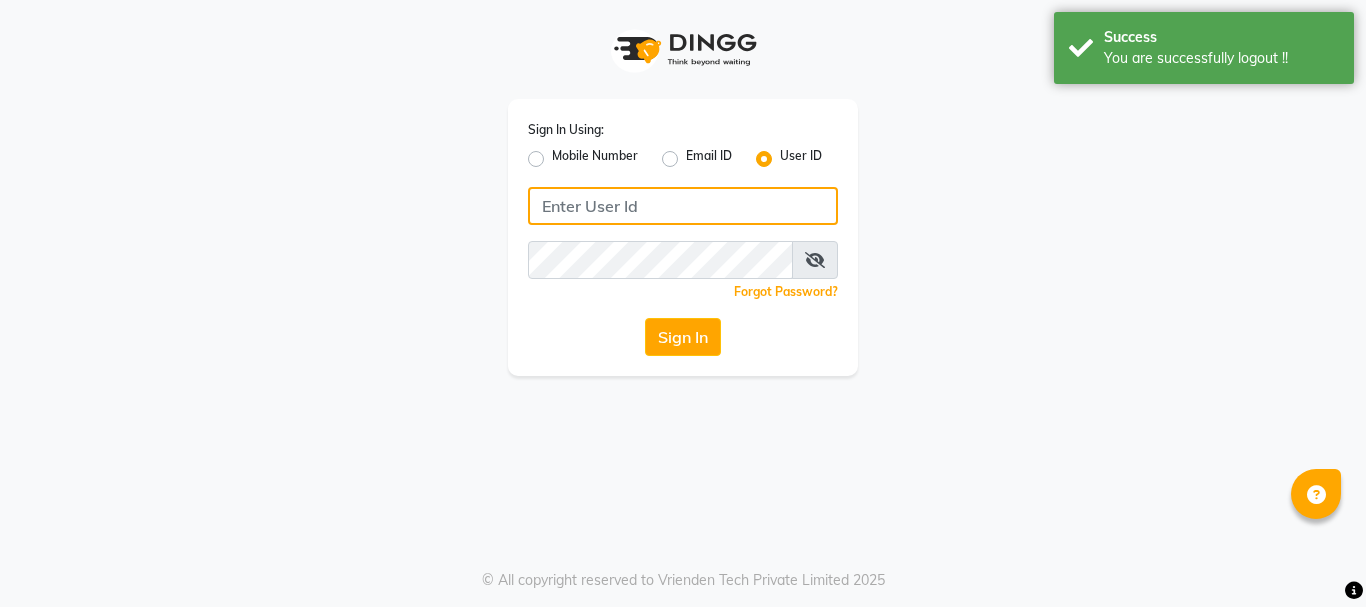 click 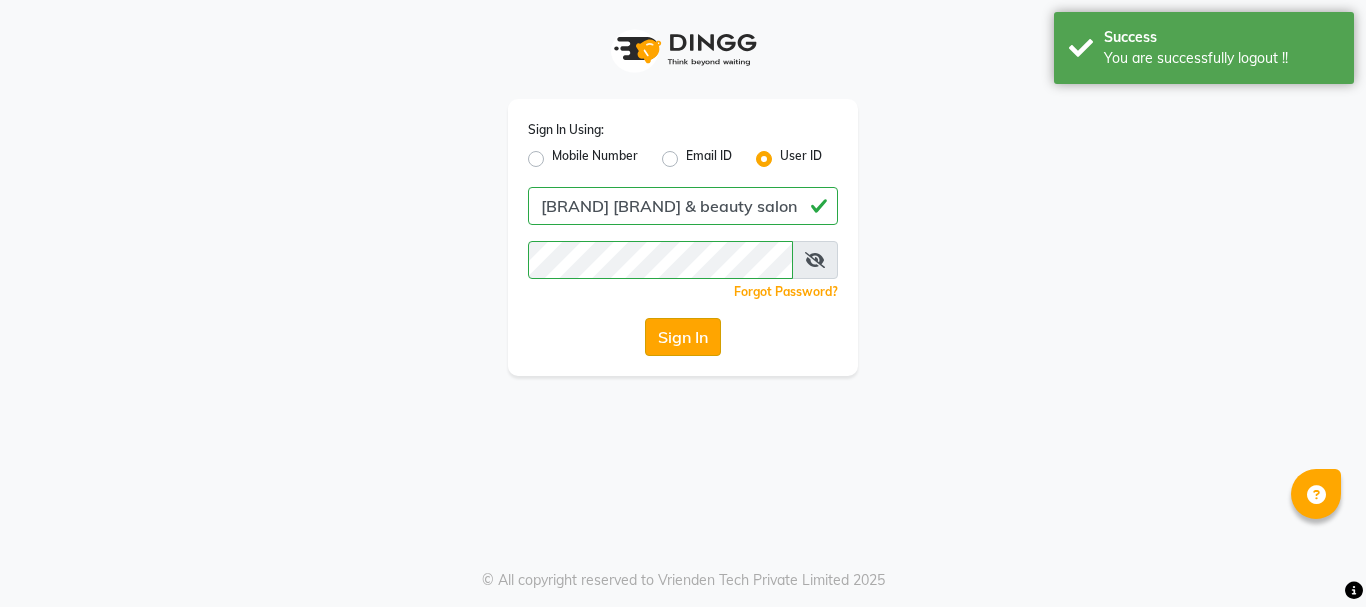 click on "Sign In" 